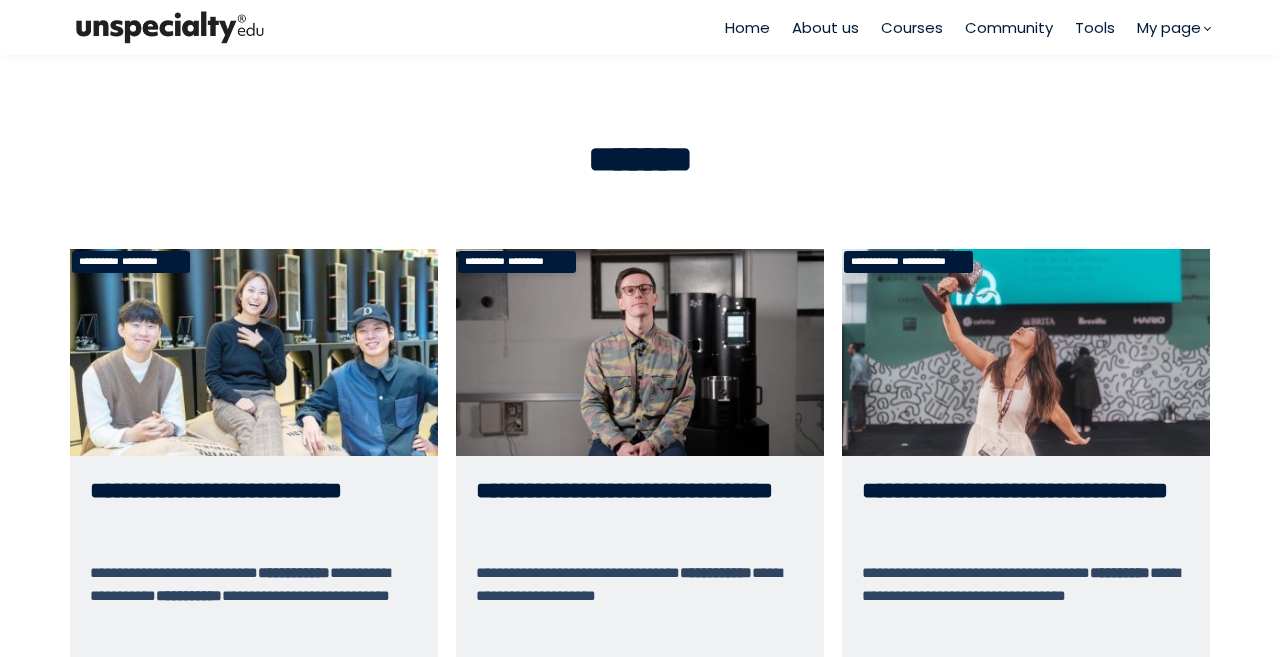scroll, scrollTop: 0, scrollLeft: 0, axis: both 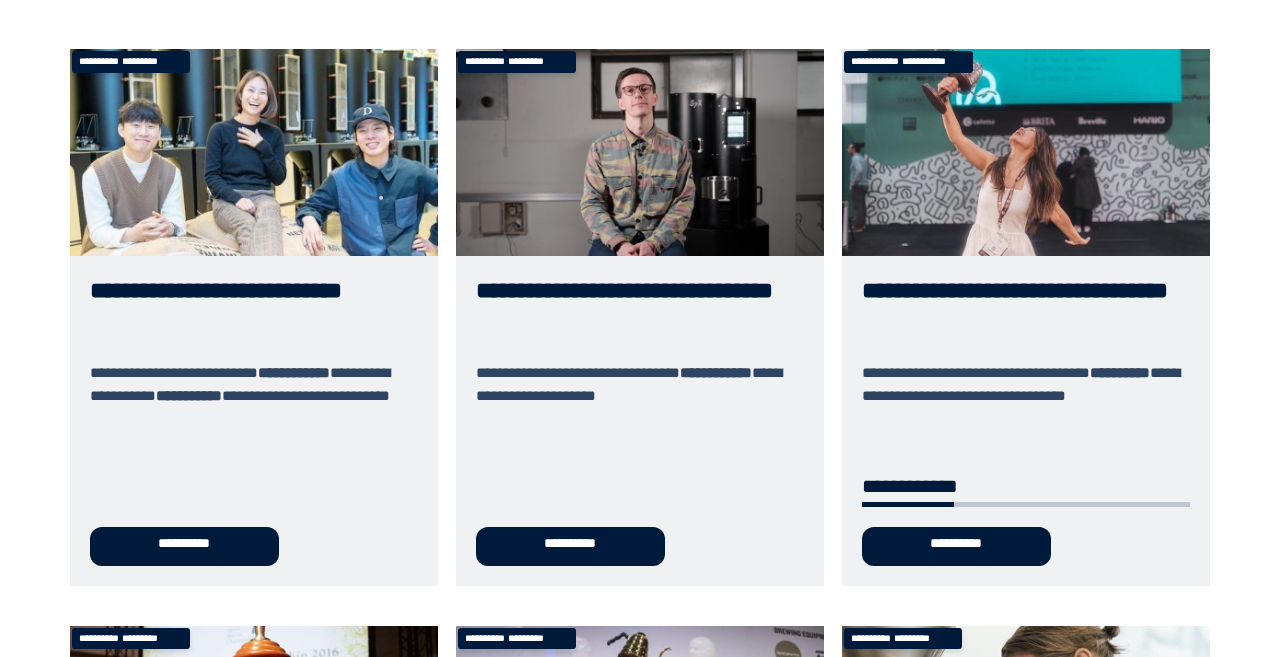 click on "**********" at bounding box center [1026, 317] 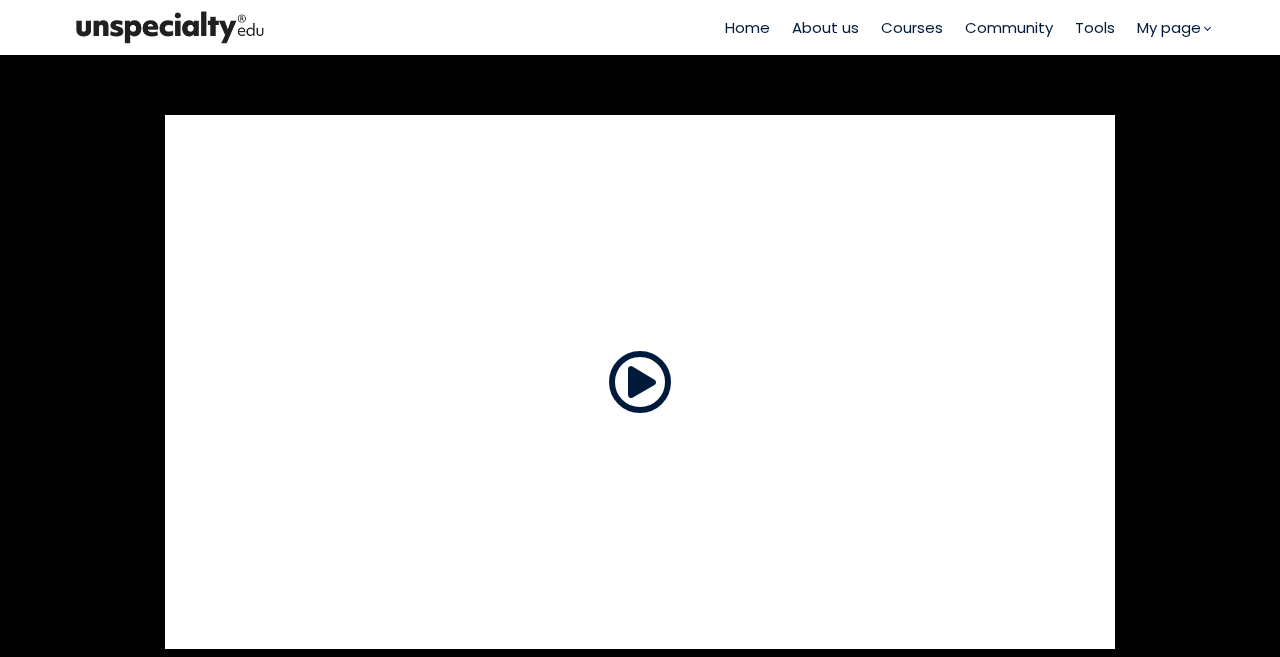scroll, scrollTop: 0, scrollLeft: 0, axis: both 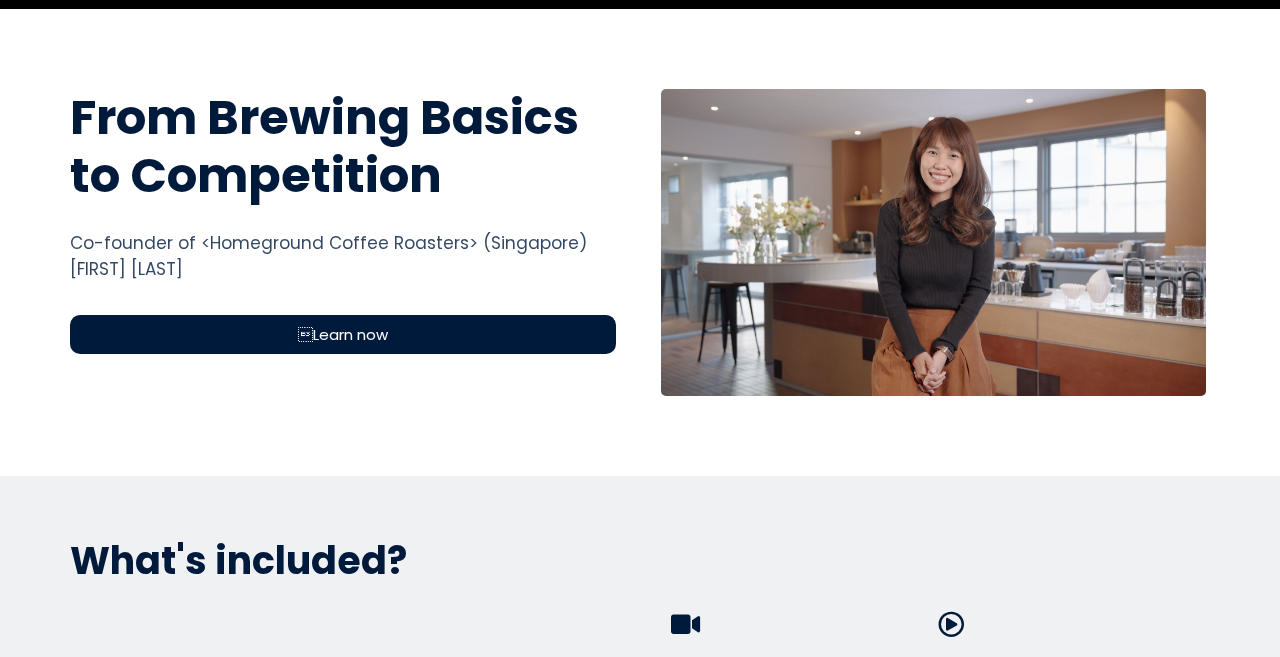 click on "Learn now" at bounding box center (343, 334) 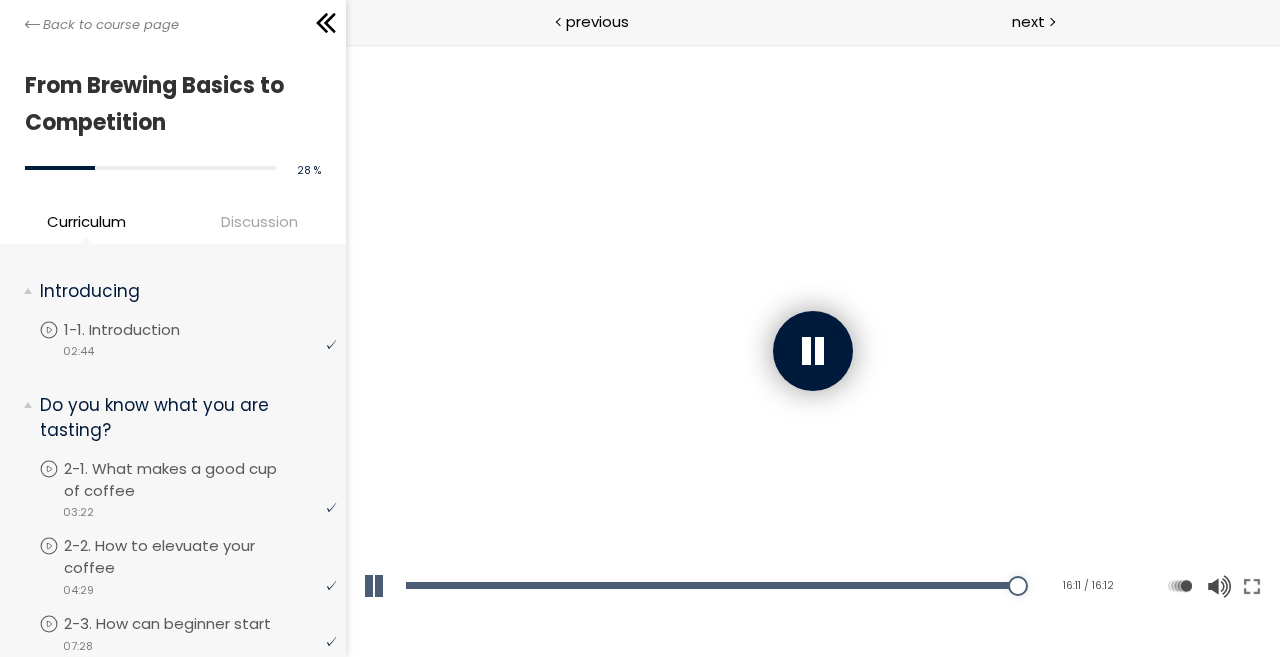 scroll, scrollTop: 0, scrollLeft: 0, axis: both 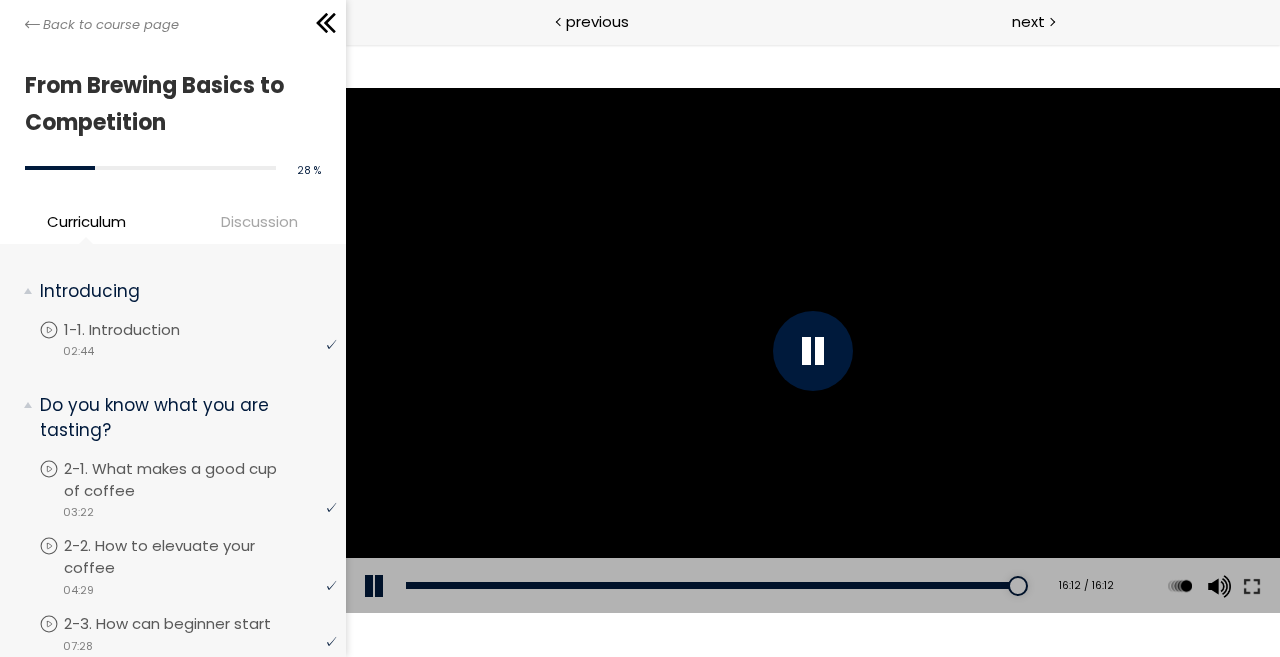 click at bounding box center [812, 351] 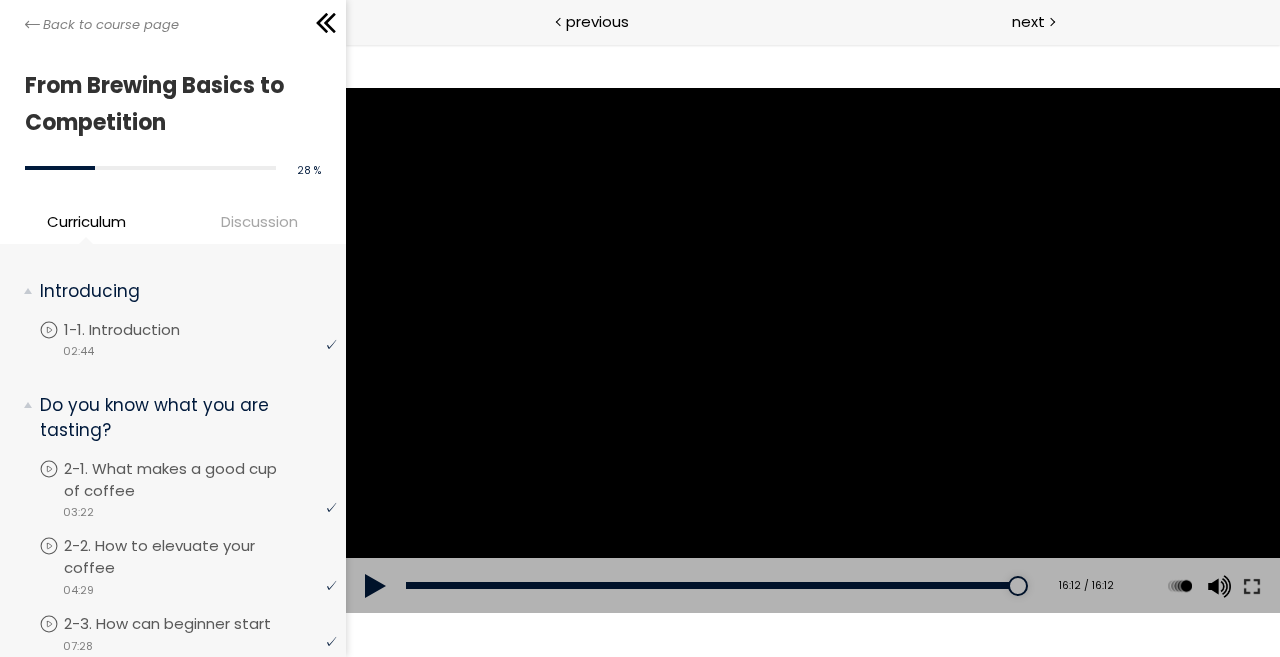 click at bounding box center (812, 350) 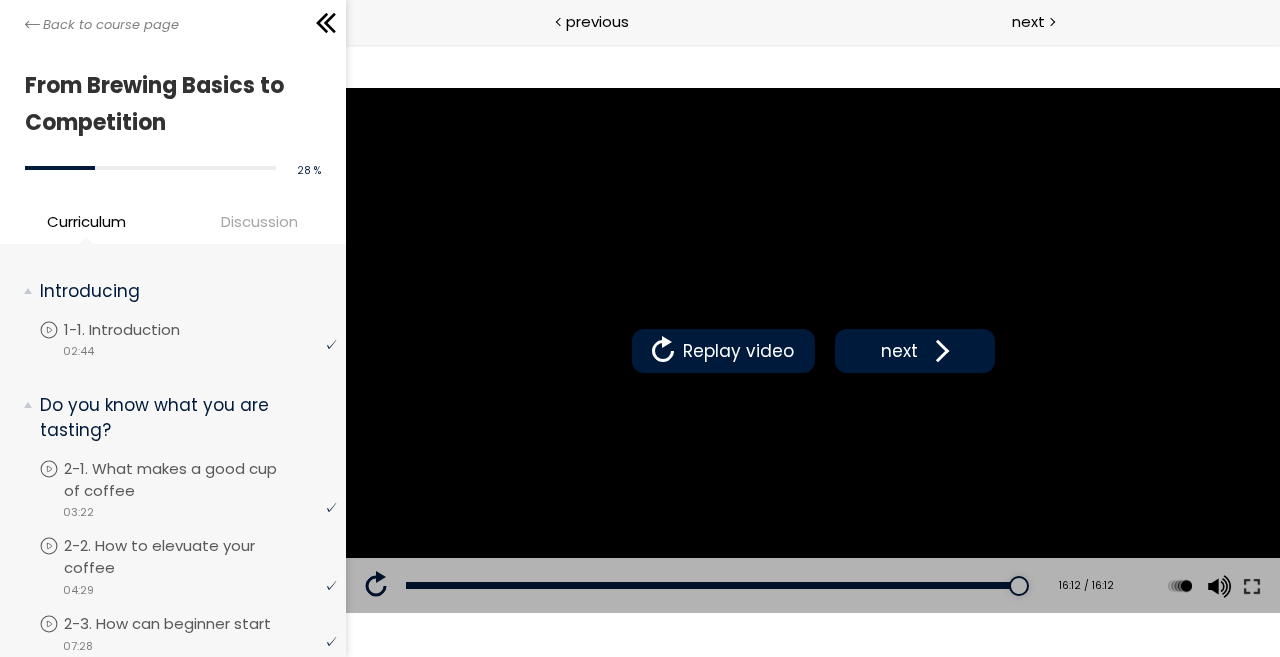 click on "Replay video   next" at bounding box center (812, 350) 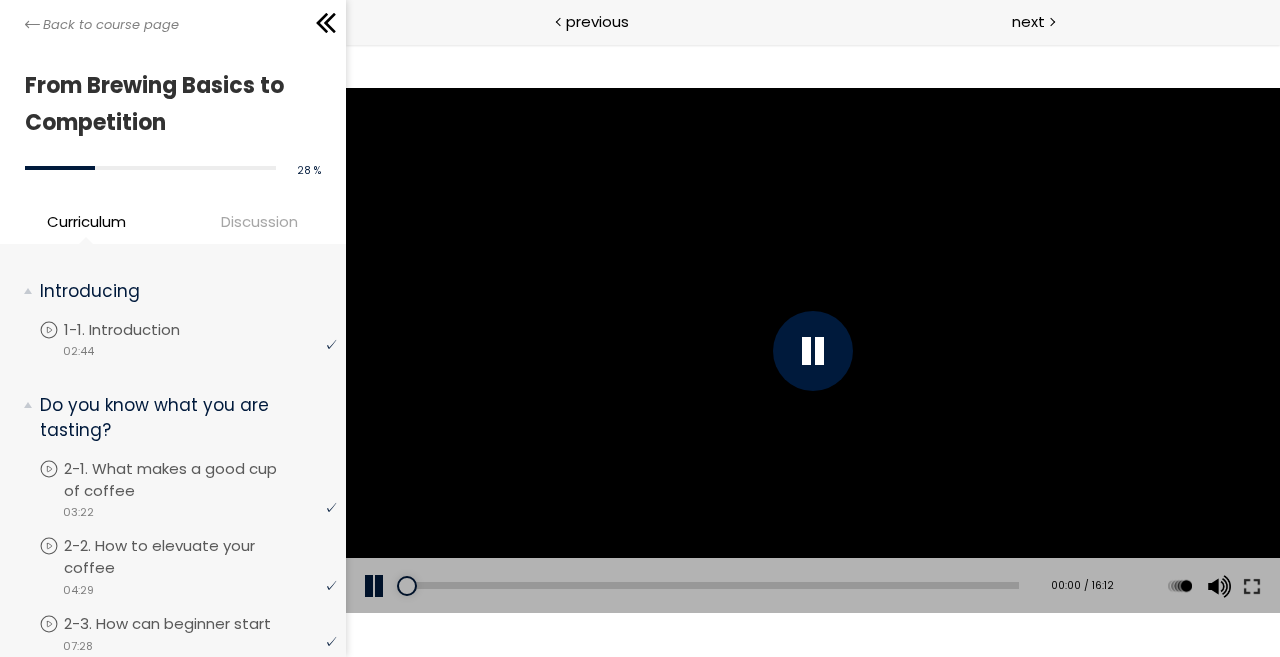 click at bounding box center (812, 351) 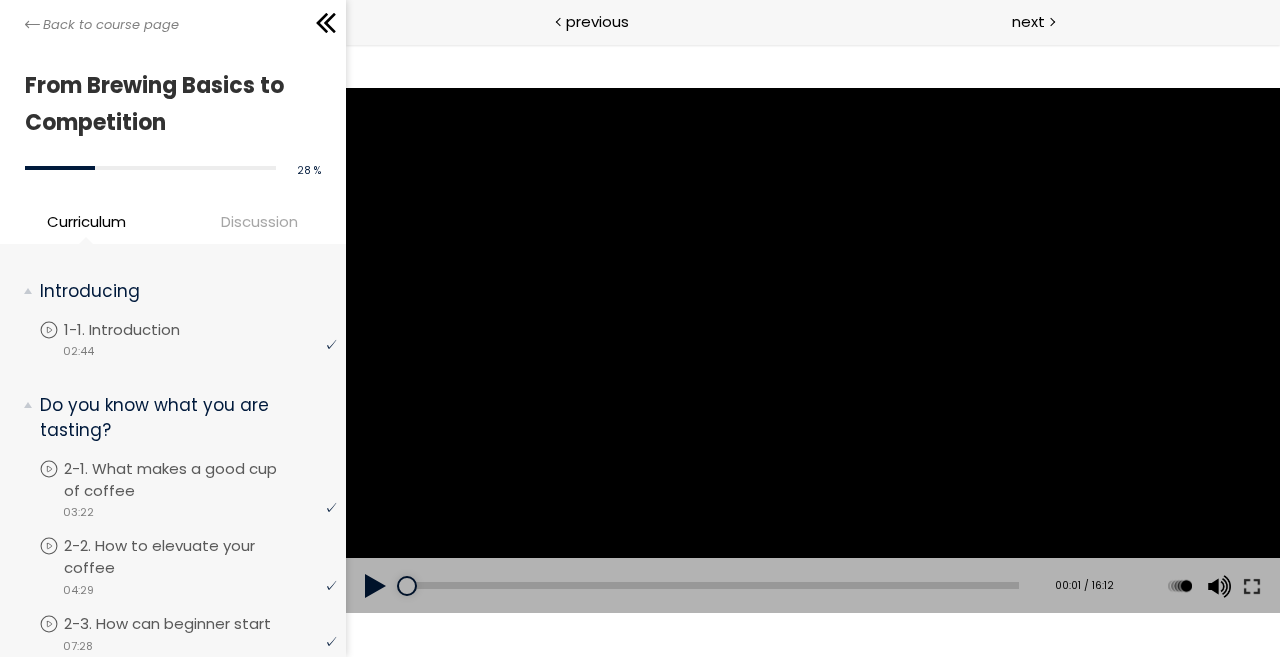click at bounding box center (812, 350) 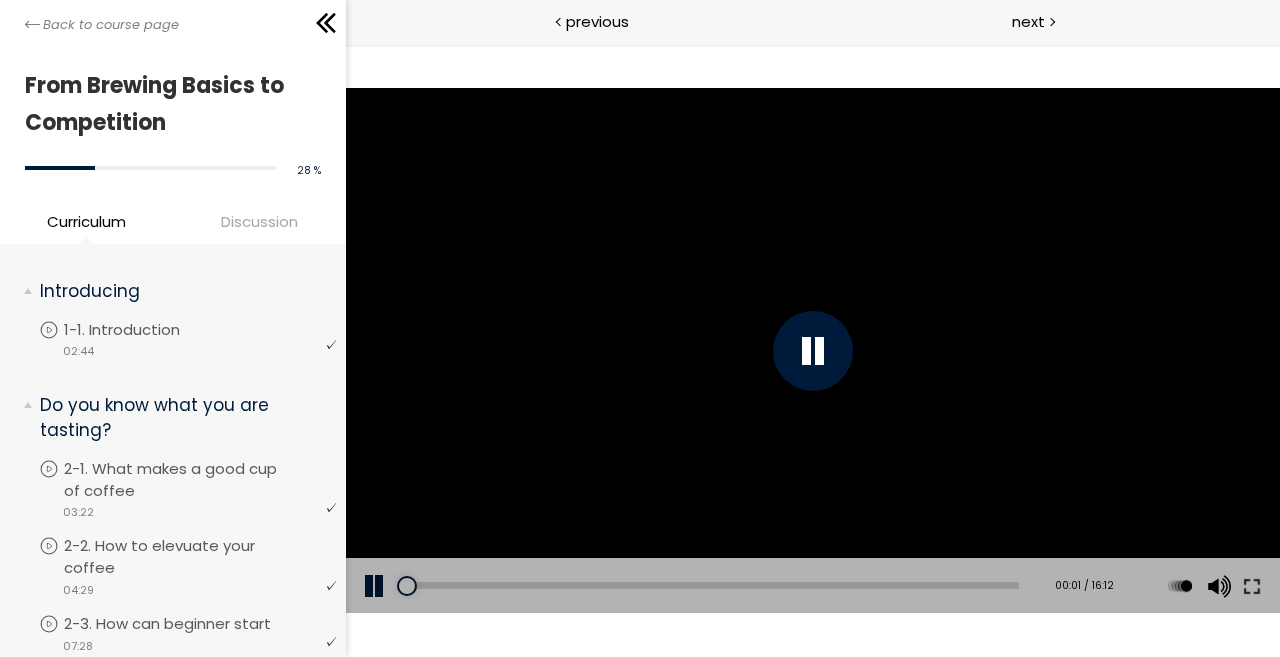 click at bounding box center (812, 350) 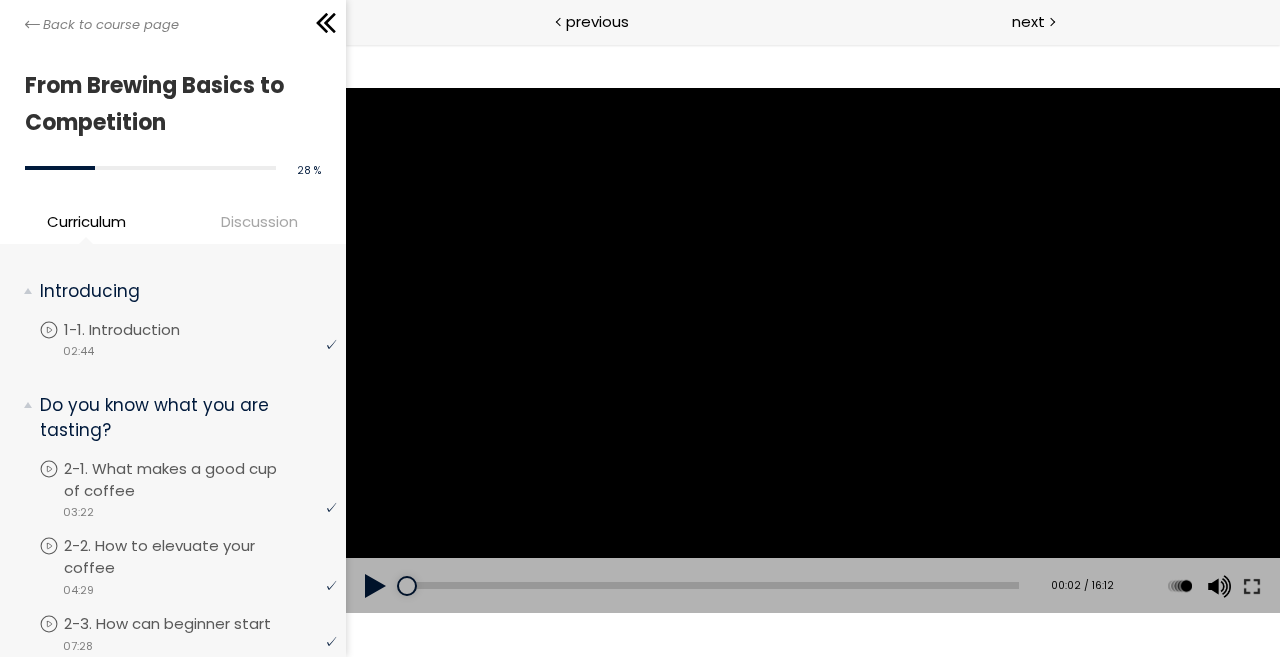 click at bounding box center [812, 350] 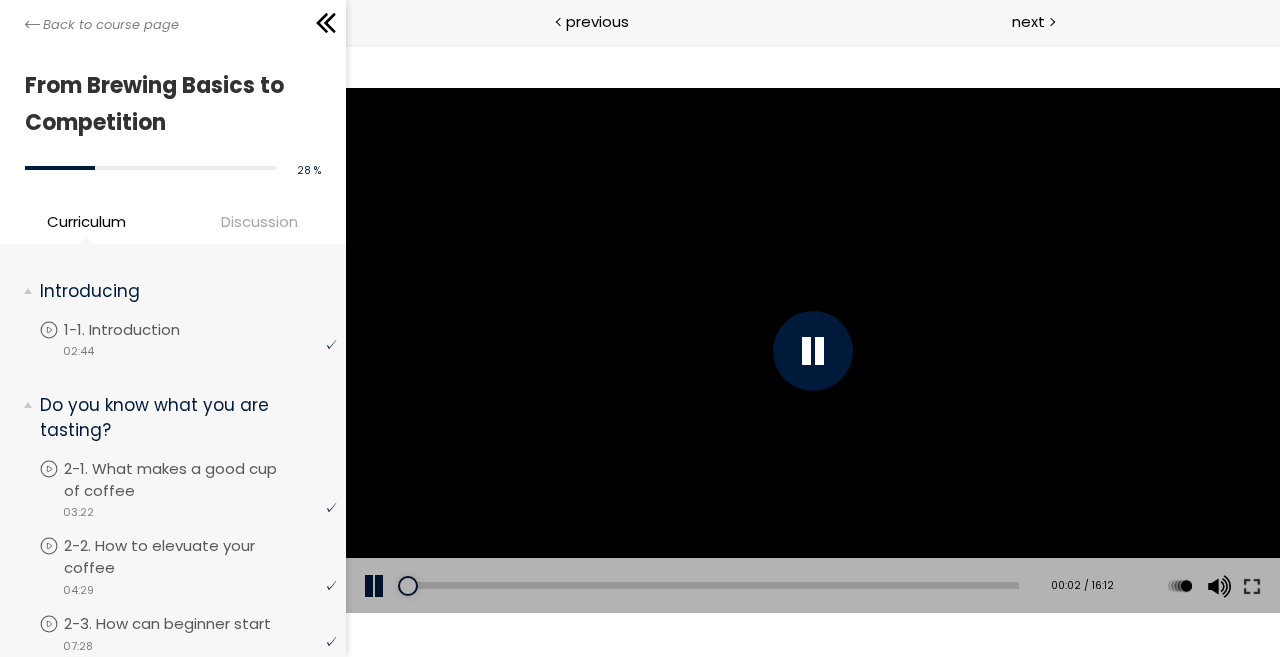 drag, startPoint x: 1138, startPoint y: 286, endPoint x: 1113, endPoint y: 280, distance: 25.70992 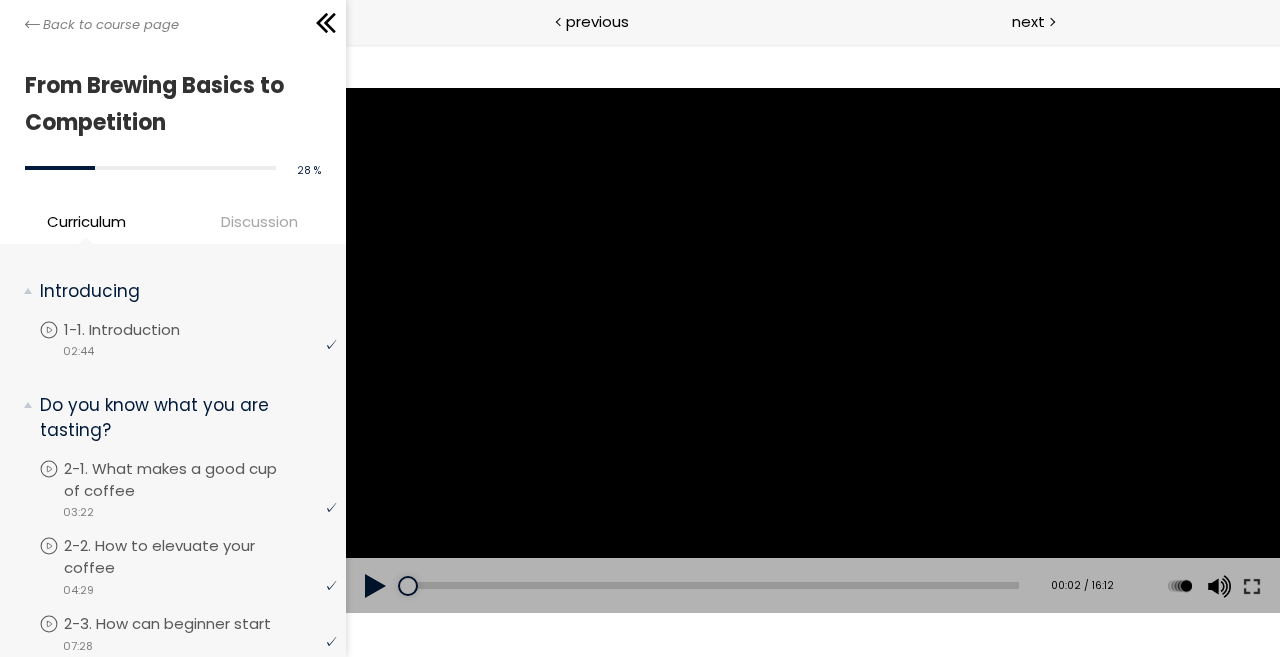 click at bounding box center [812, 350] 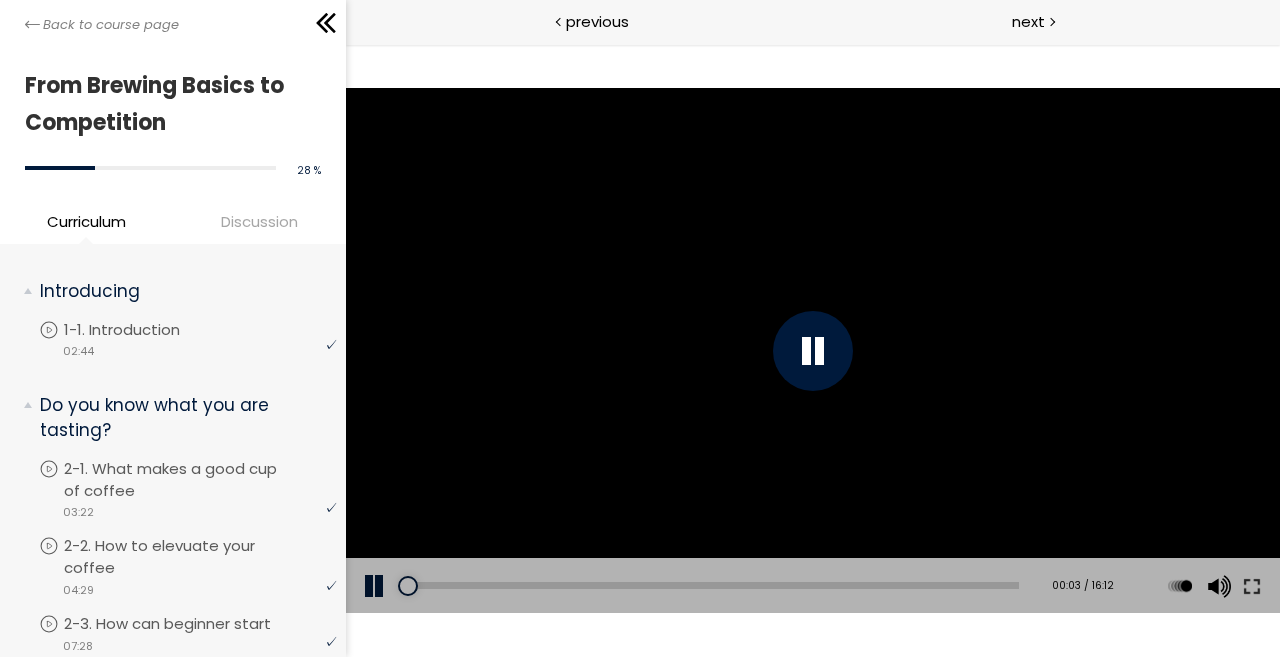 click at bounding box center [812, 351] 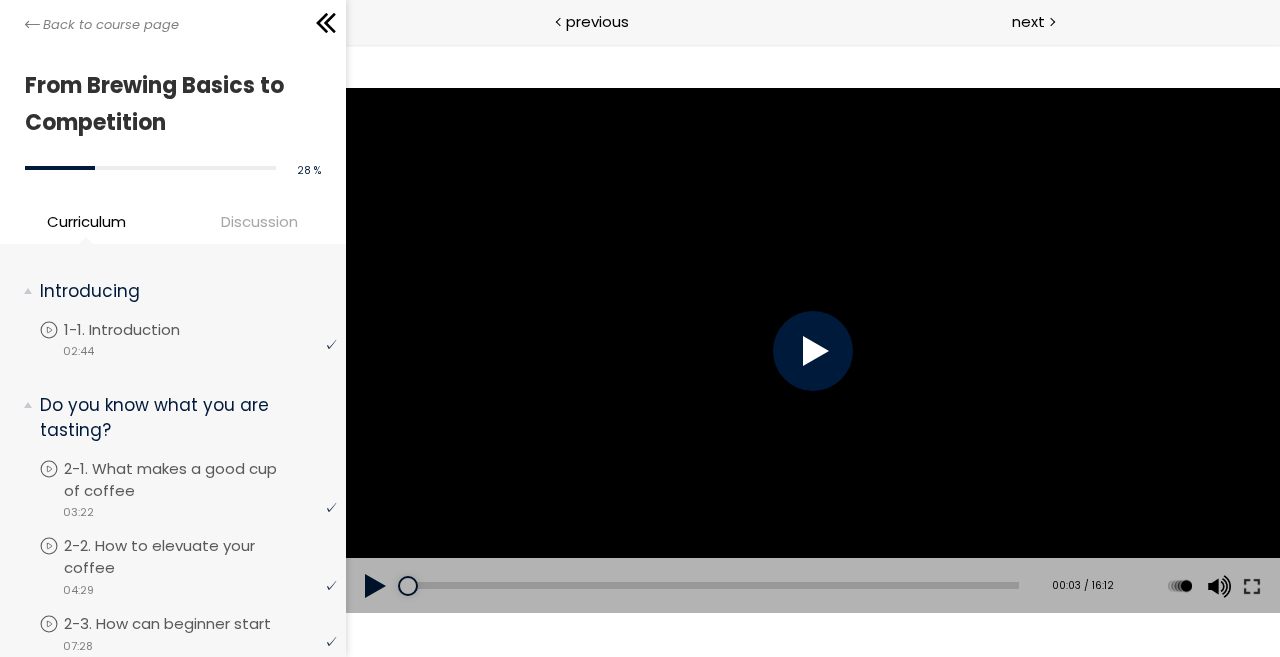 click at bounding box center [812, 351] 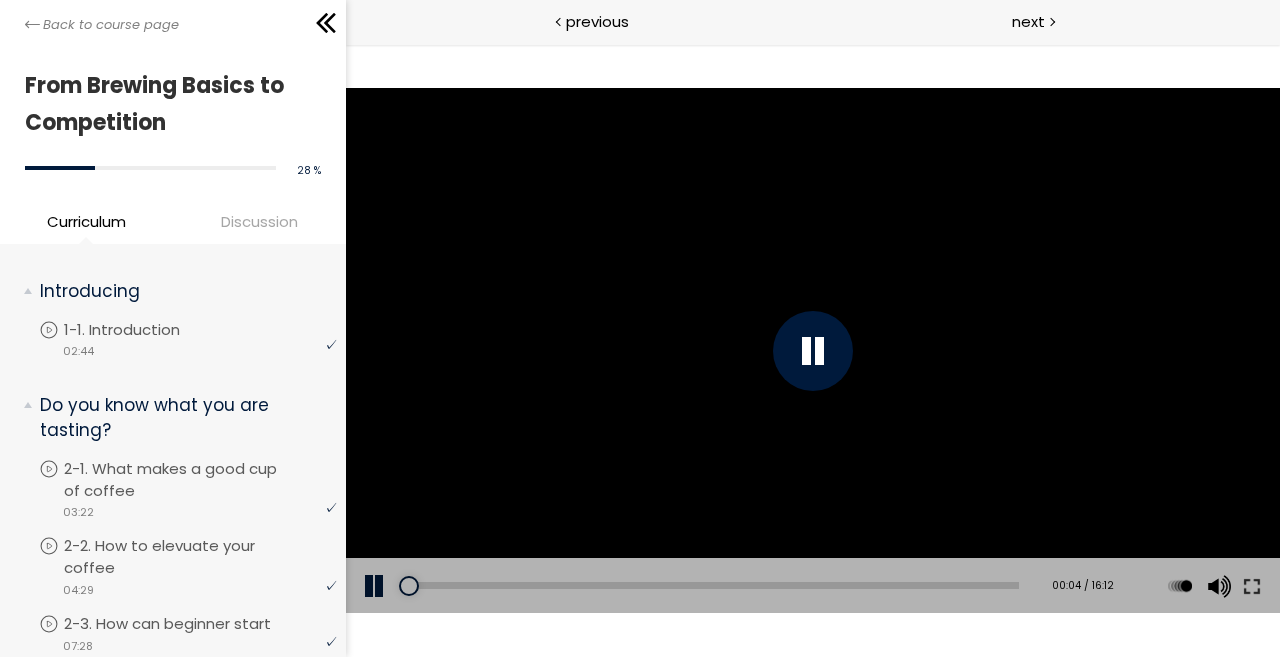 click at bounding box center (812, 351) 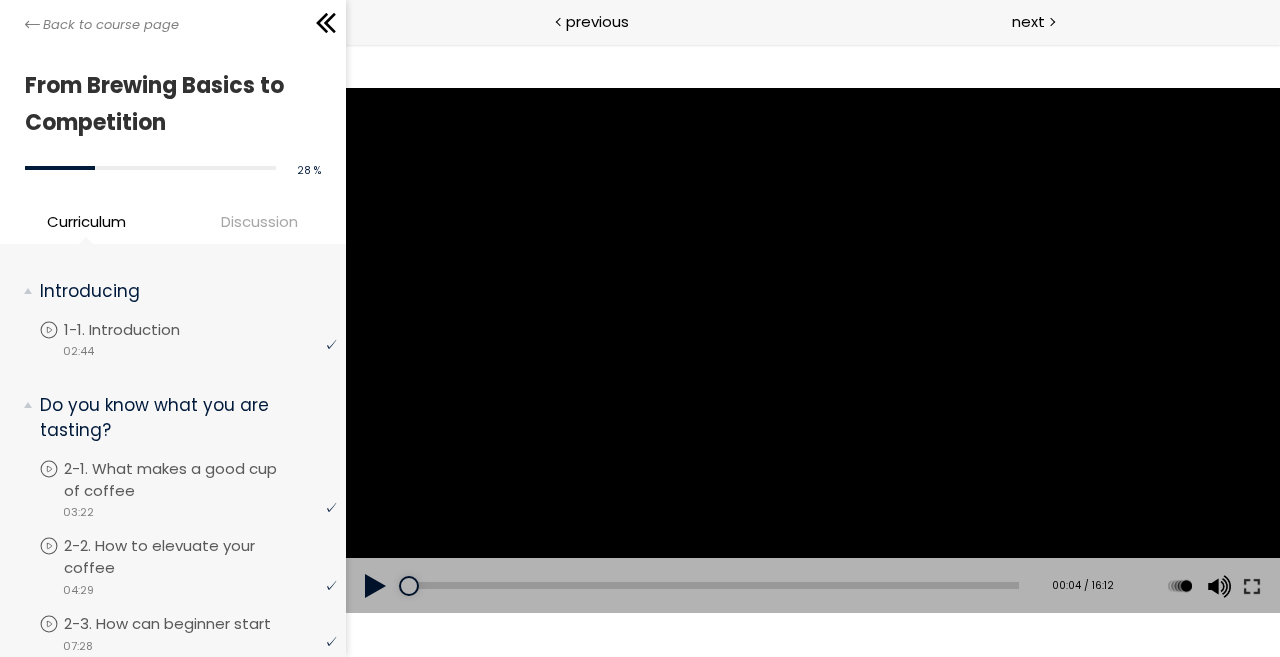click at bounding box center (812, 350) 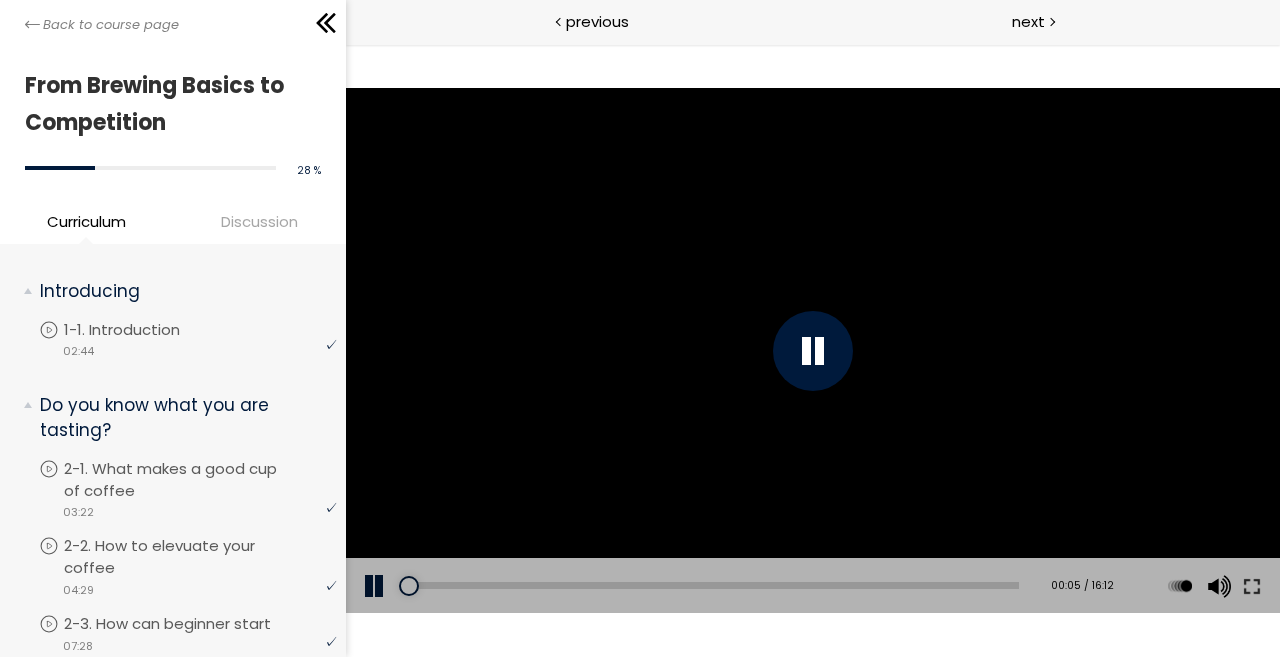 click at bounding box center (812, 350) 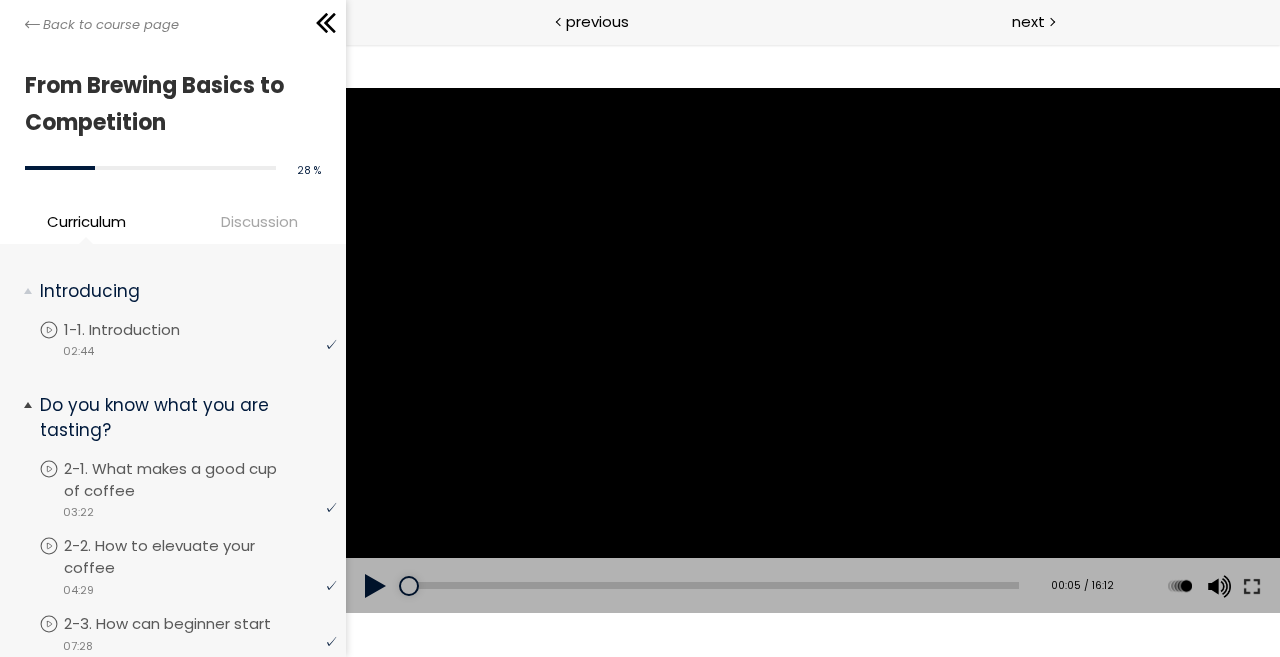 click on "Do you know what you are tasting?
You have to complete unit (2-1. What makes a good cup of coffee) in order to continue.
2-1. What makes a good cup of coffee   video     [TIME]
You have to complete unit (2-2. How to elevuate your coffee) in order to continue.
2-2. How to elevuate your coffee   video     [TIME]
You have to complete unit (2-3. How can beginner start) in order to continue.
2-3. How can beginner start   video     [TIME]
You have to complete unit (2-4. How can we drink and fix your brew (I)) in order to continue.
2-4. How can we drink and fix your brew (I)   video     [TIME]
You have to complete unit (2-5. How can we drink and fix your brew (II)) in order to continue.
2-5. How can we drink and fix your brew (II)   video     [TIME]
You have to complete unit (2-6. How can we drink and fix your brew (III)) in order to continue.
video     [TIME]         Quiz   Exam" at bounding box center [173, 664] 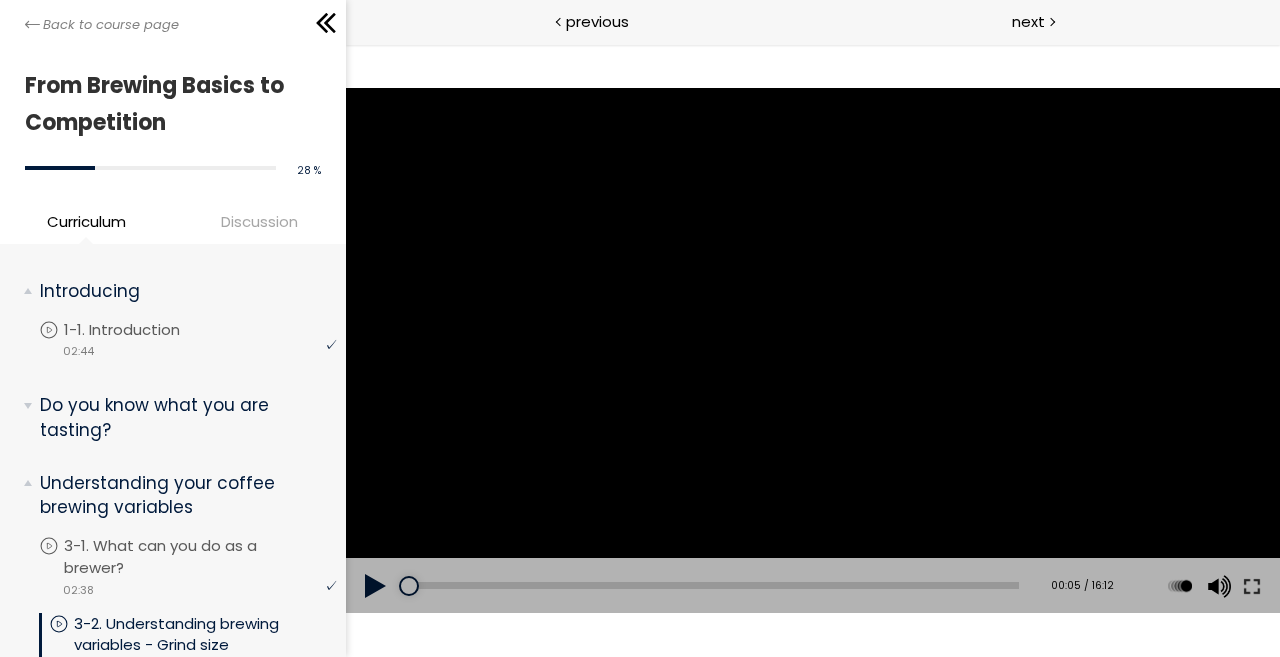 click at bounding box center (812, 350) 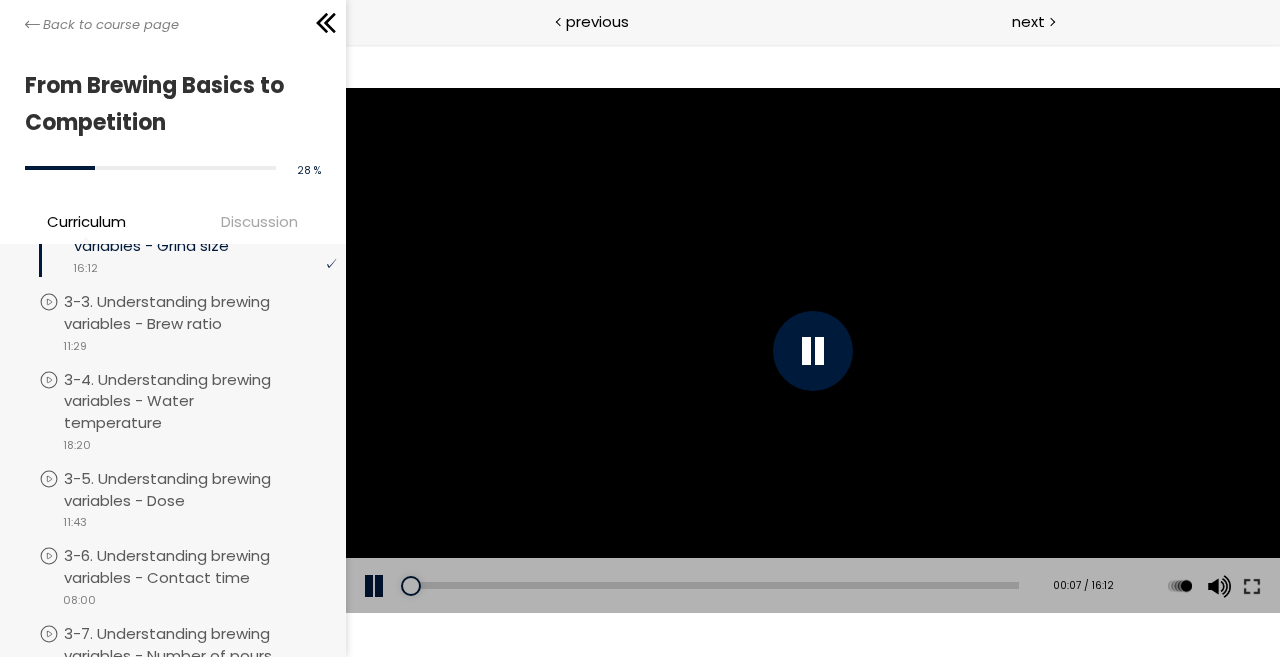 scroll, scrollTop: 400, scrollLeft: 0, axis: vertical 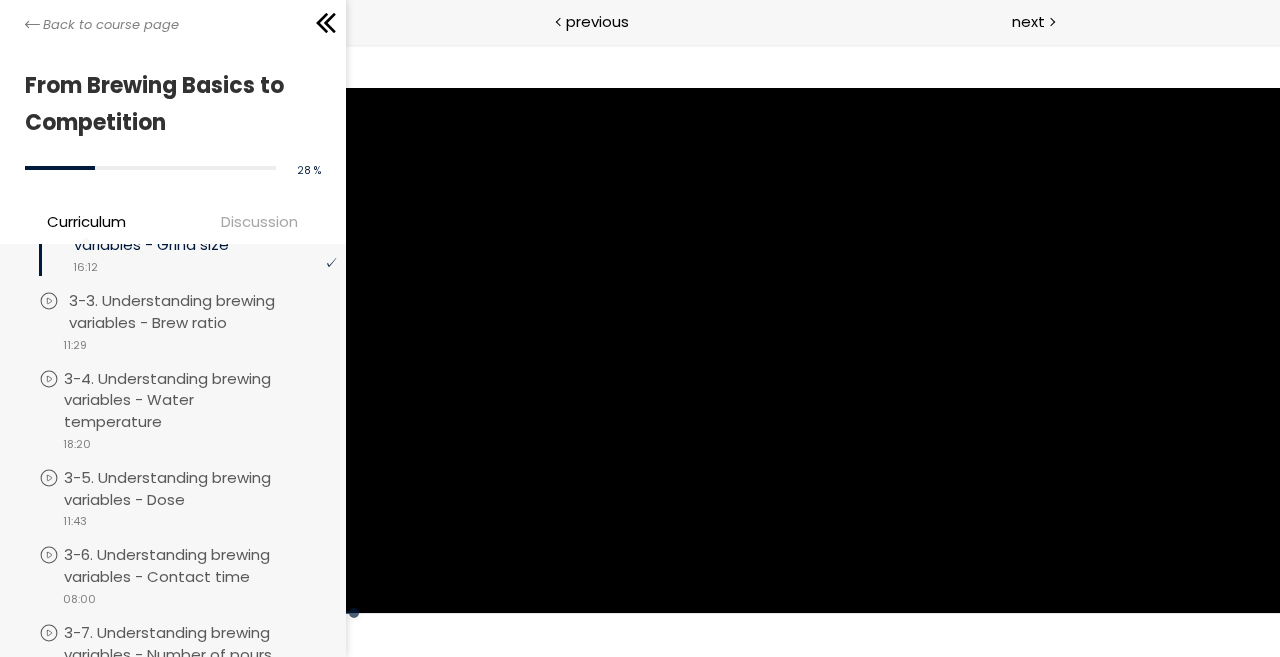 click on "3-3. Understanding brewing variables - Brew ratio" at bounding box center (205, 312) 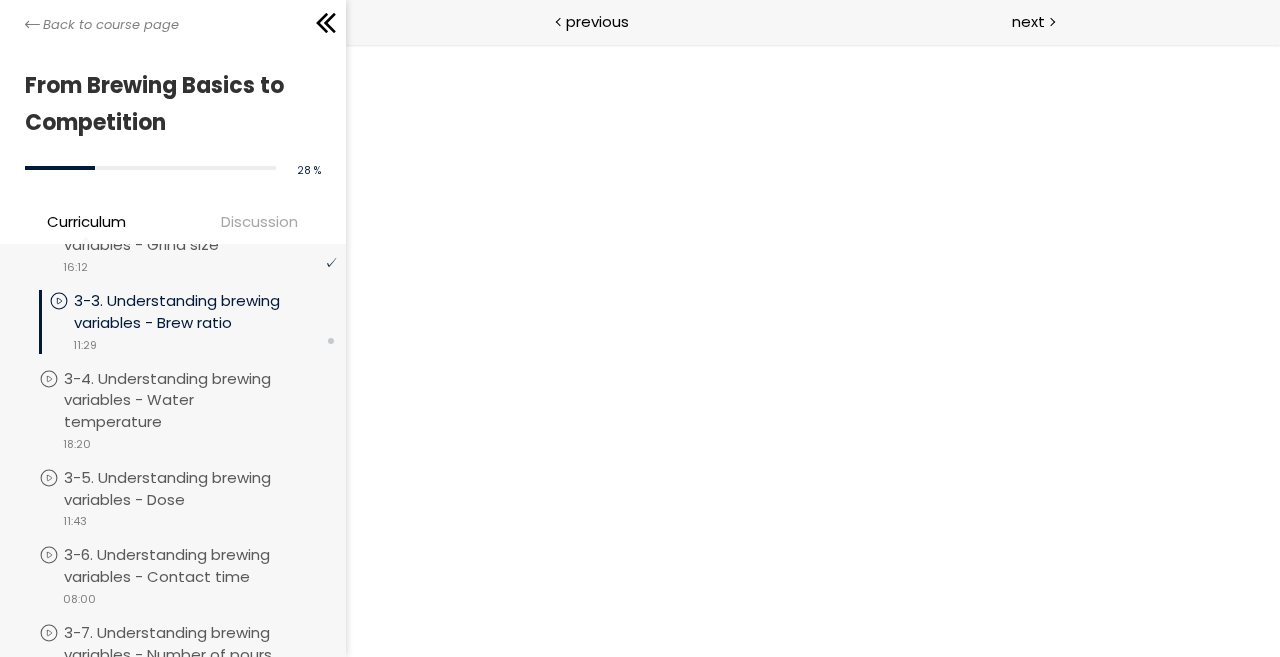scroll, scrollTop: 0, scrollLeft: 0, axis: both 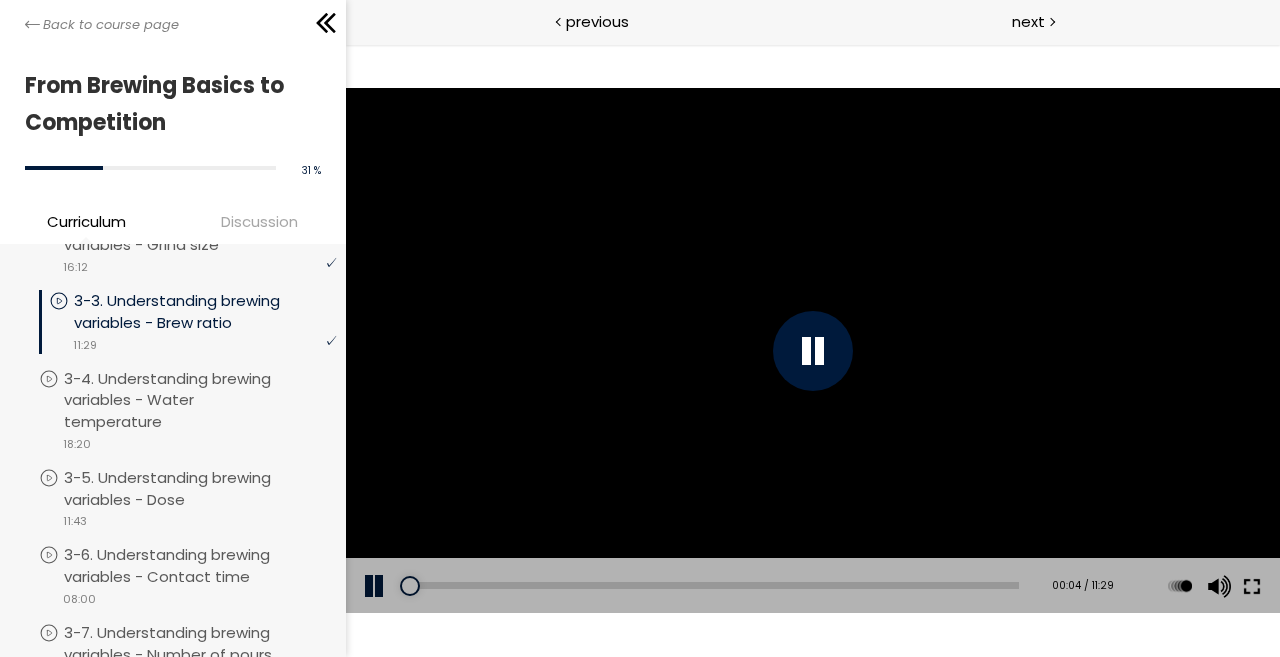 click at bounding box center (1251, 586) 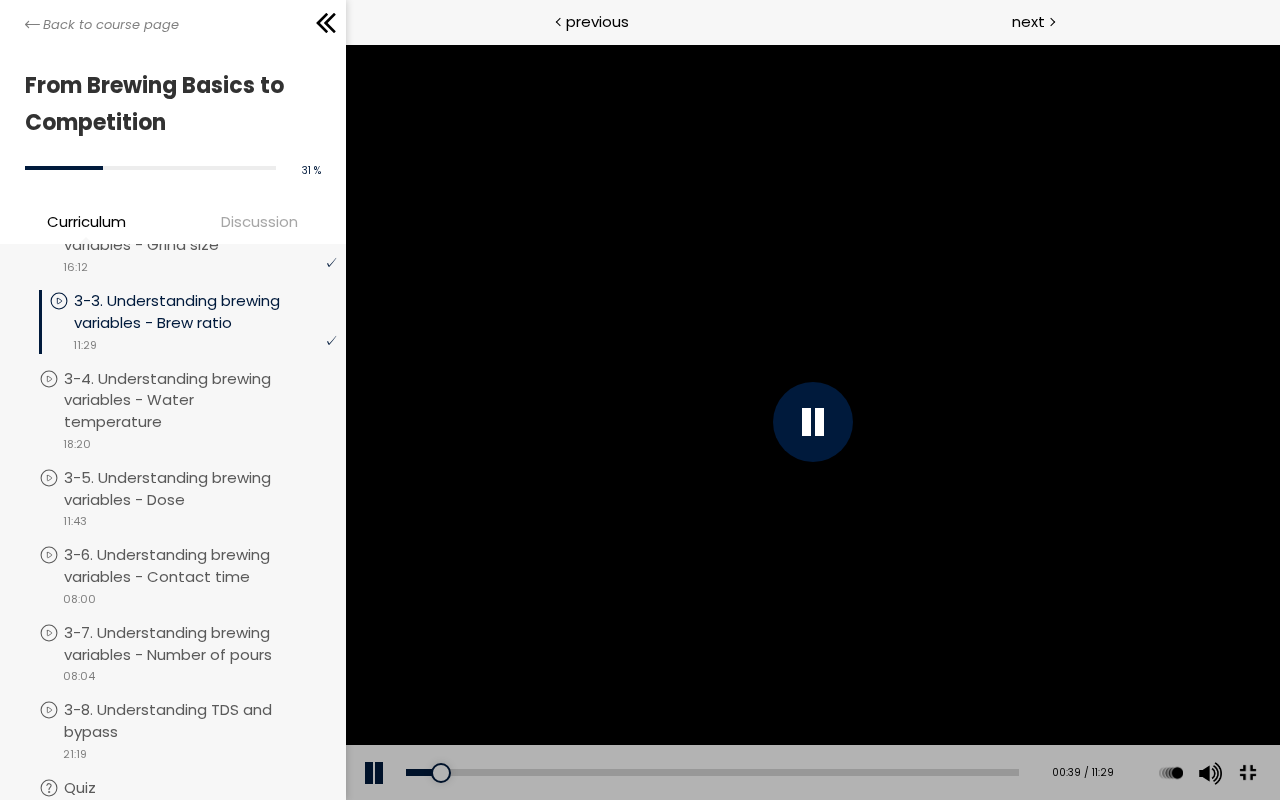 click at bounding box center [812, 422] 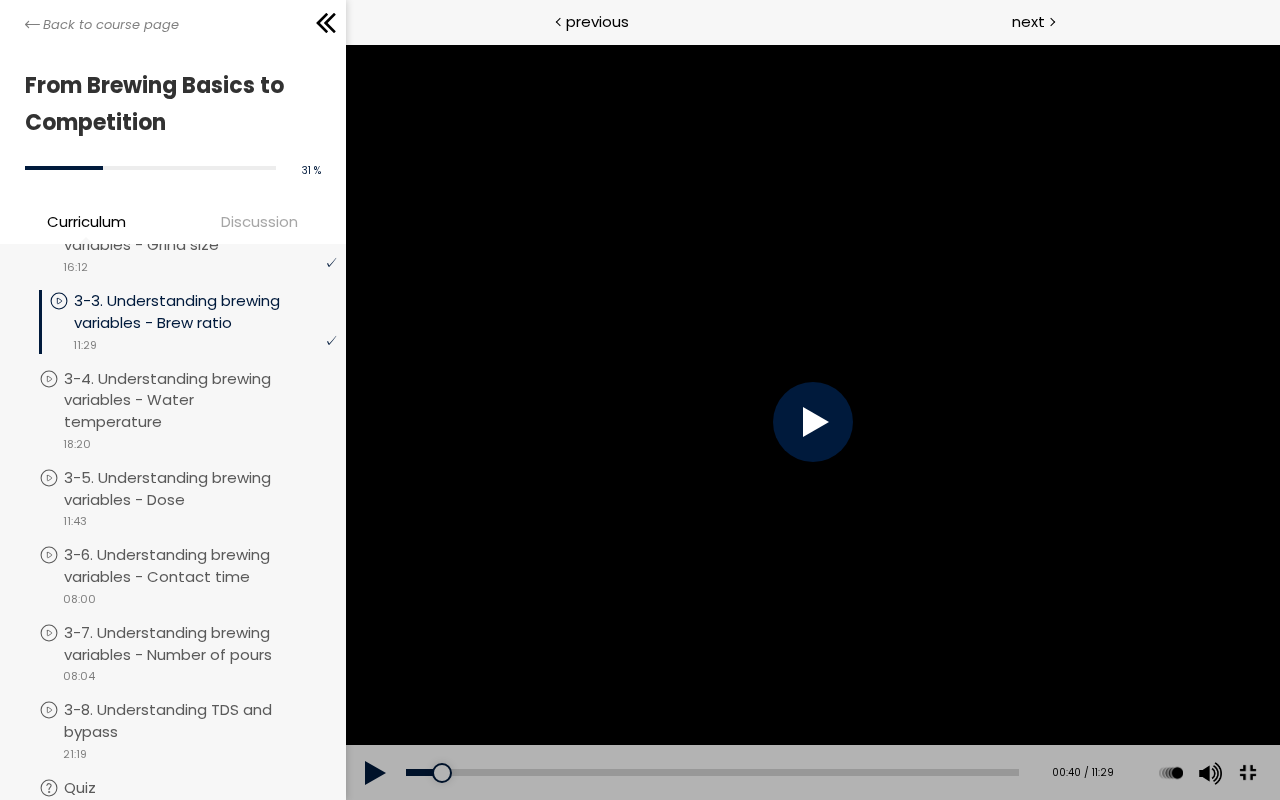 click at bounding box center [812, 422] 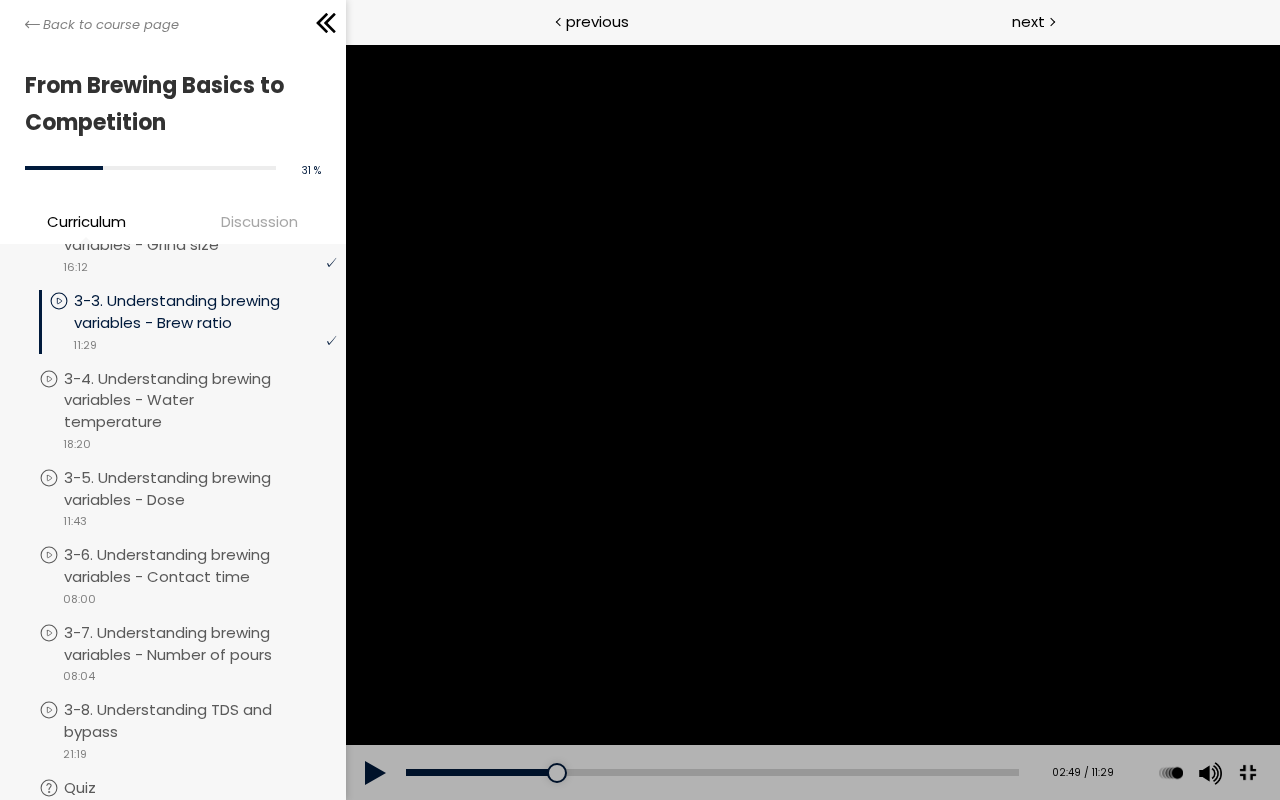 click at bounding box center (812, 422) 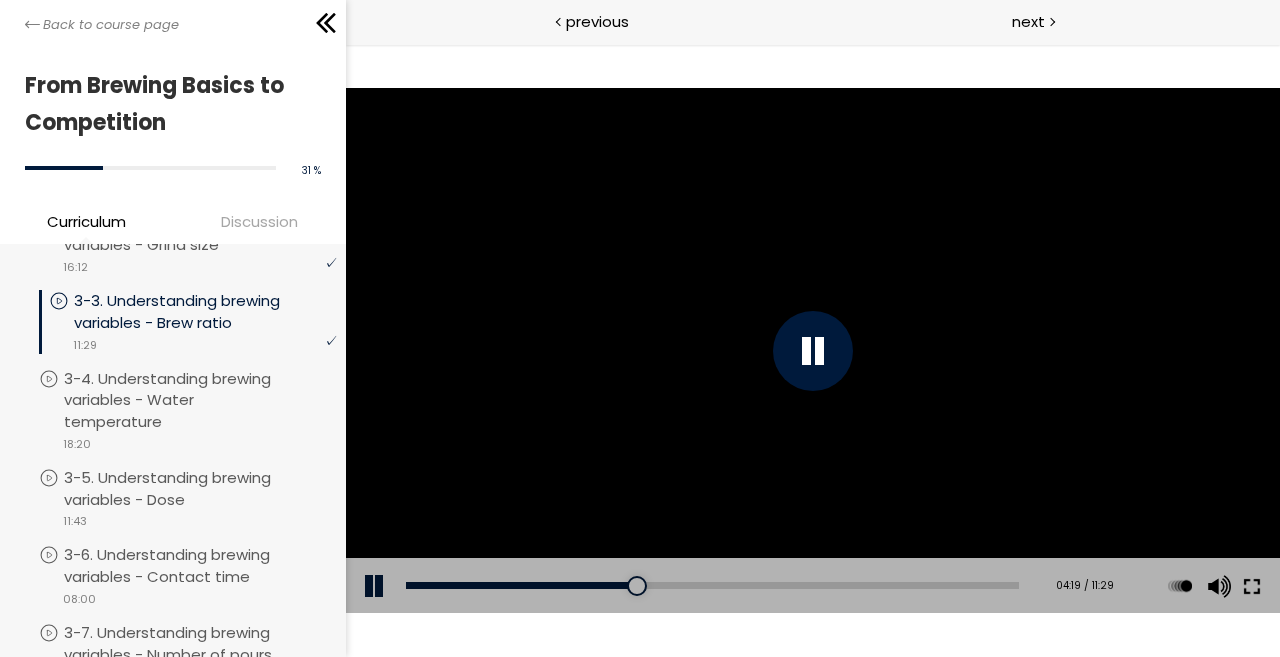click at bounding box center (1251, 586) 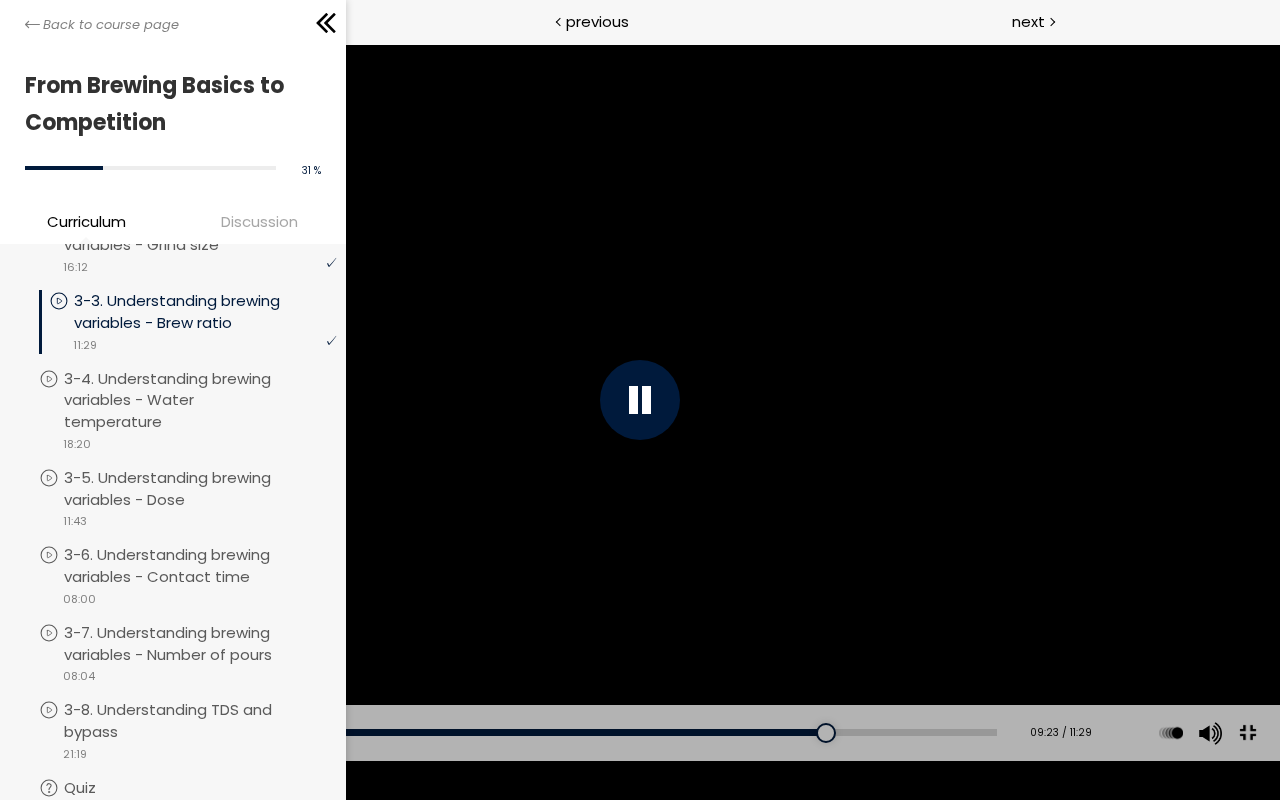 click at bounding box center (640, 400) 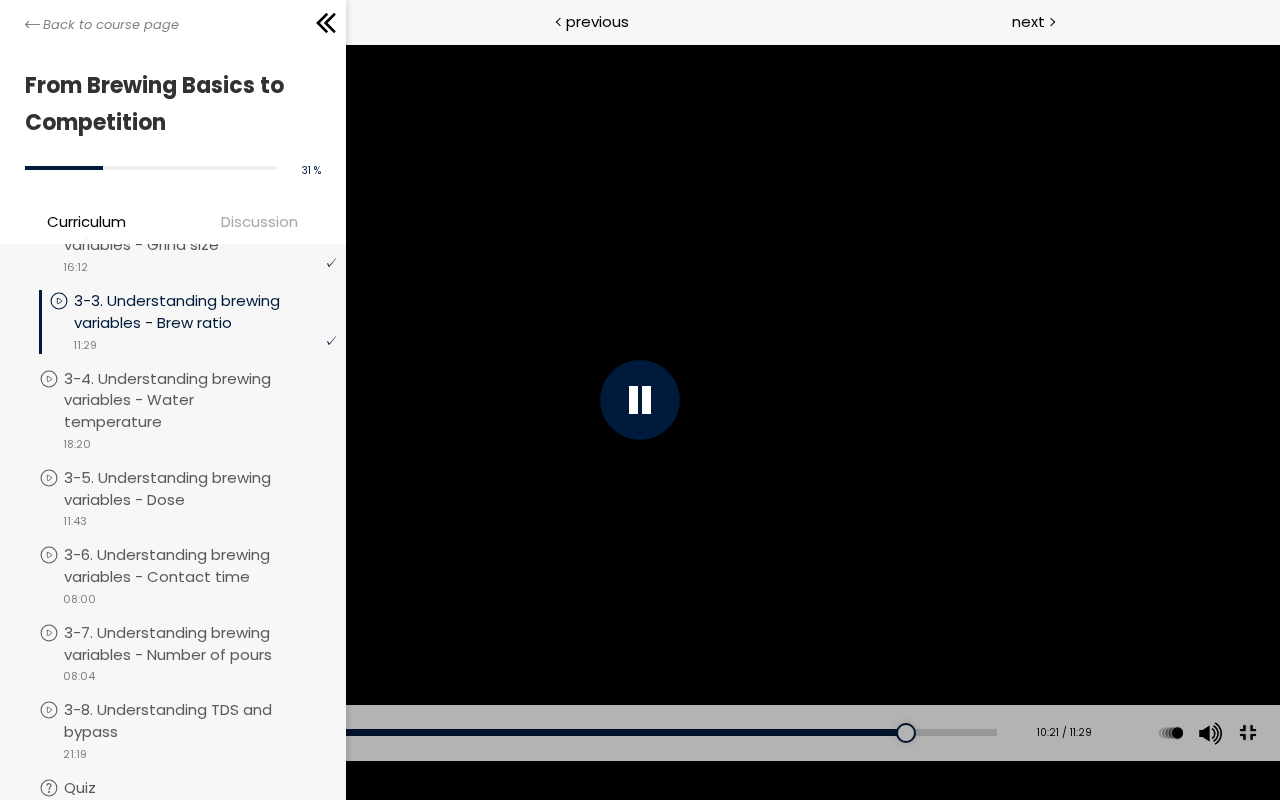 click at bounding box center [640, 400] 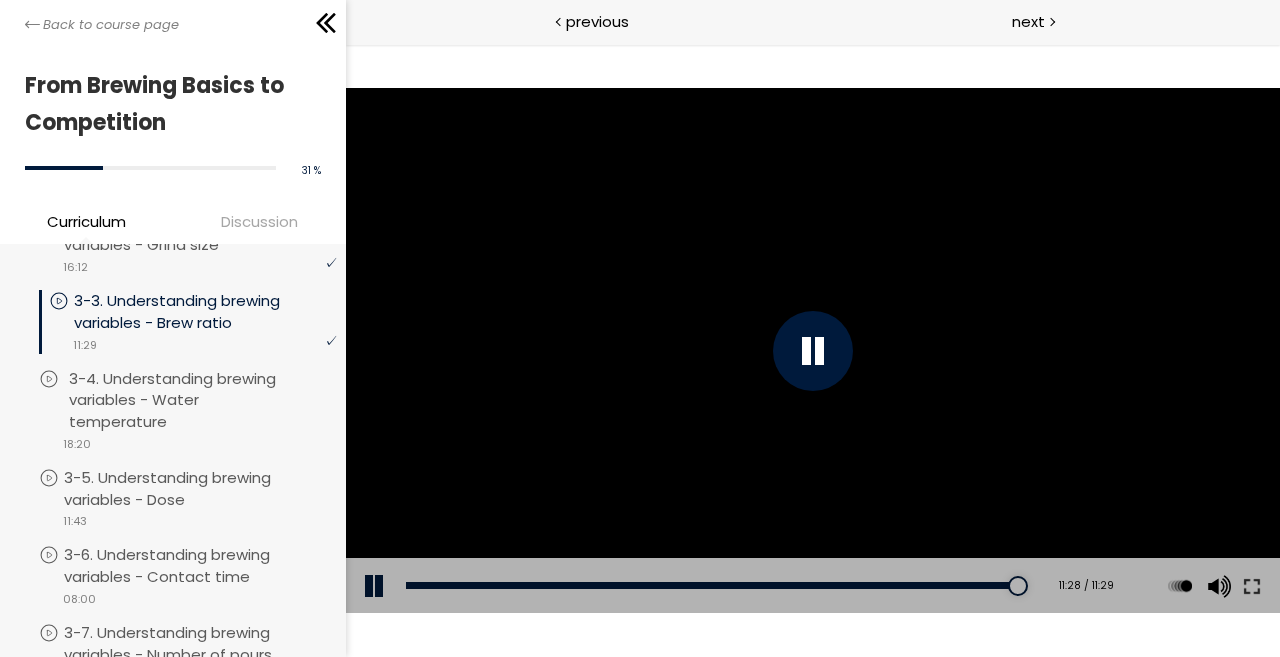 click on "3-4. Understanding brewing variables - Water temperature" at bounding box center [205, 400] 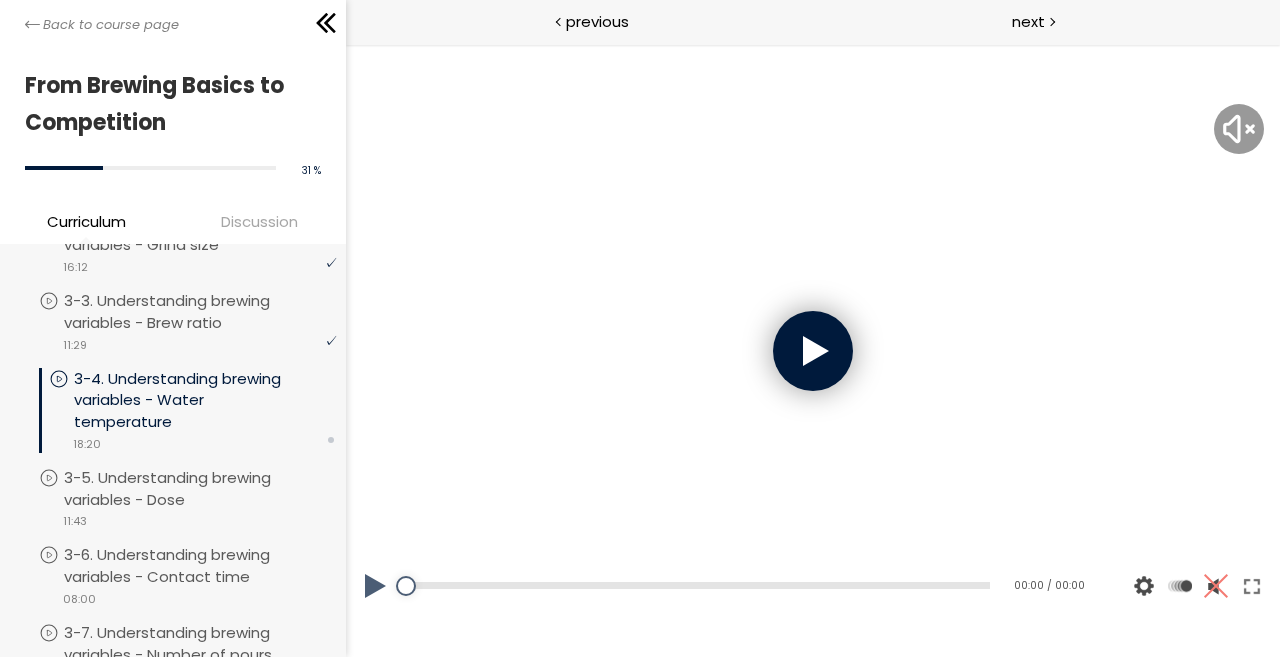 scroll, scrollTop: 0, scrollLeft: 0, axis: both 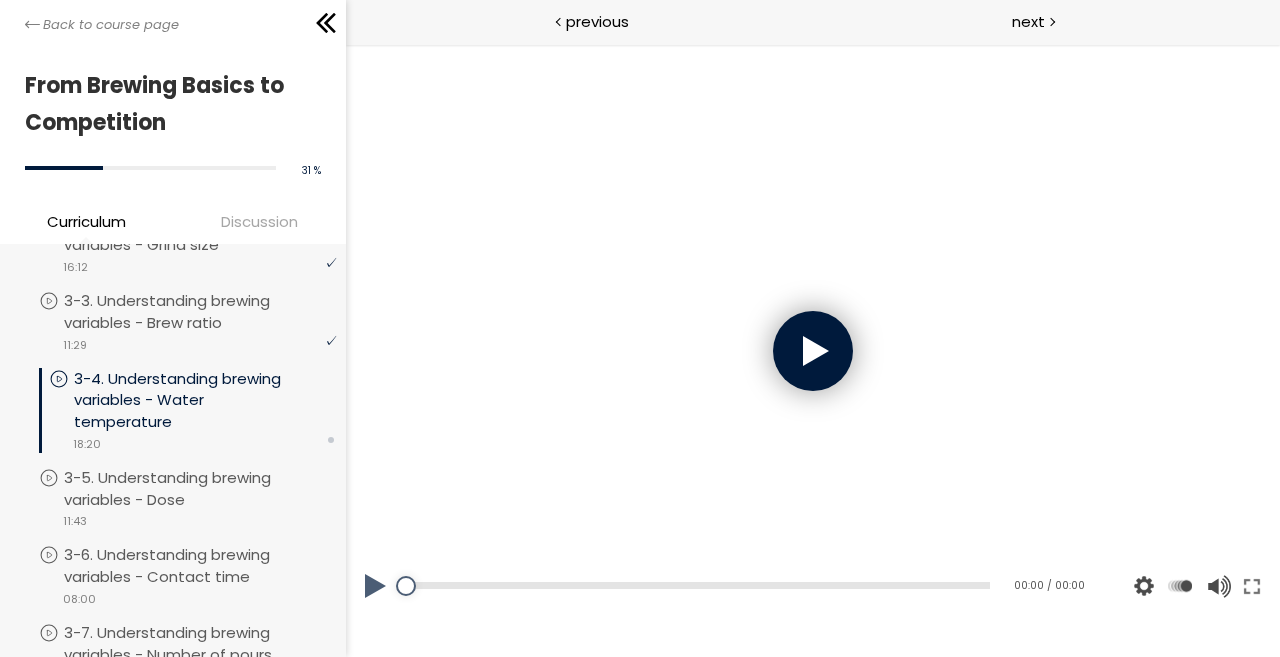 click at bounding box center (812, 351) 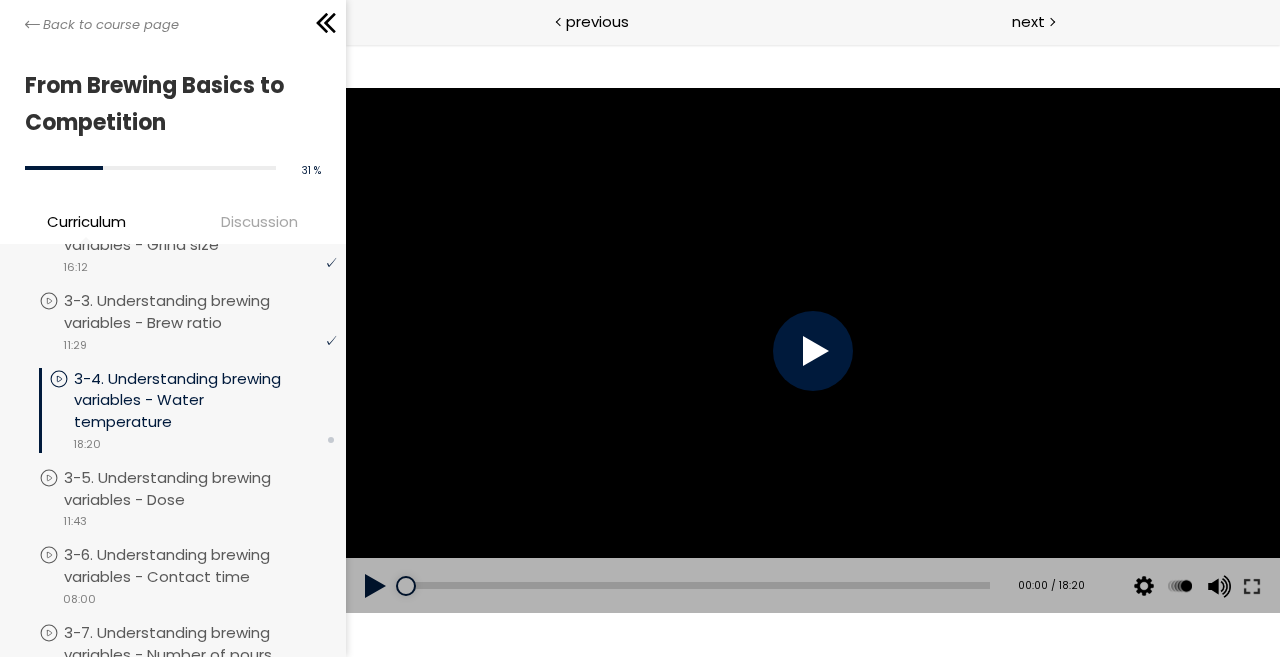 click at bounding box center (812, 351) 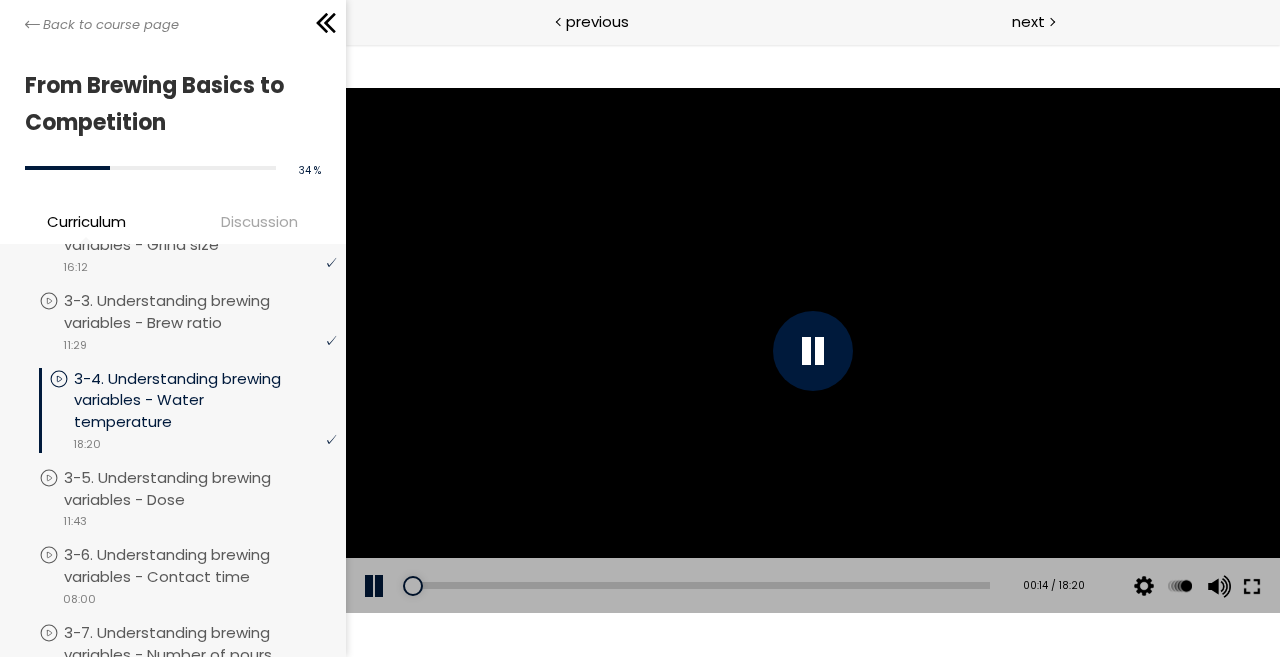 click at bounding box center [1251, 586] 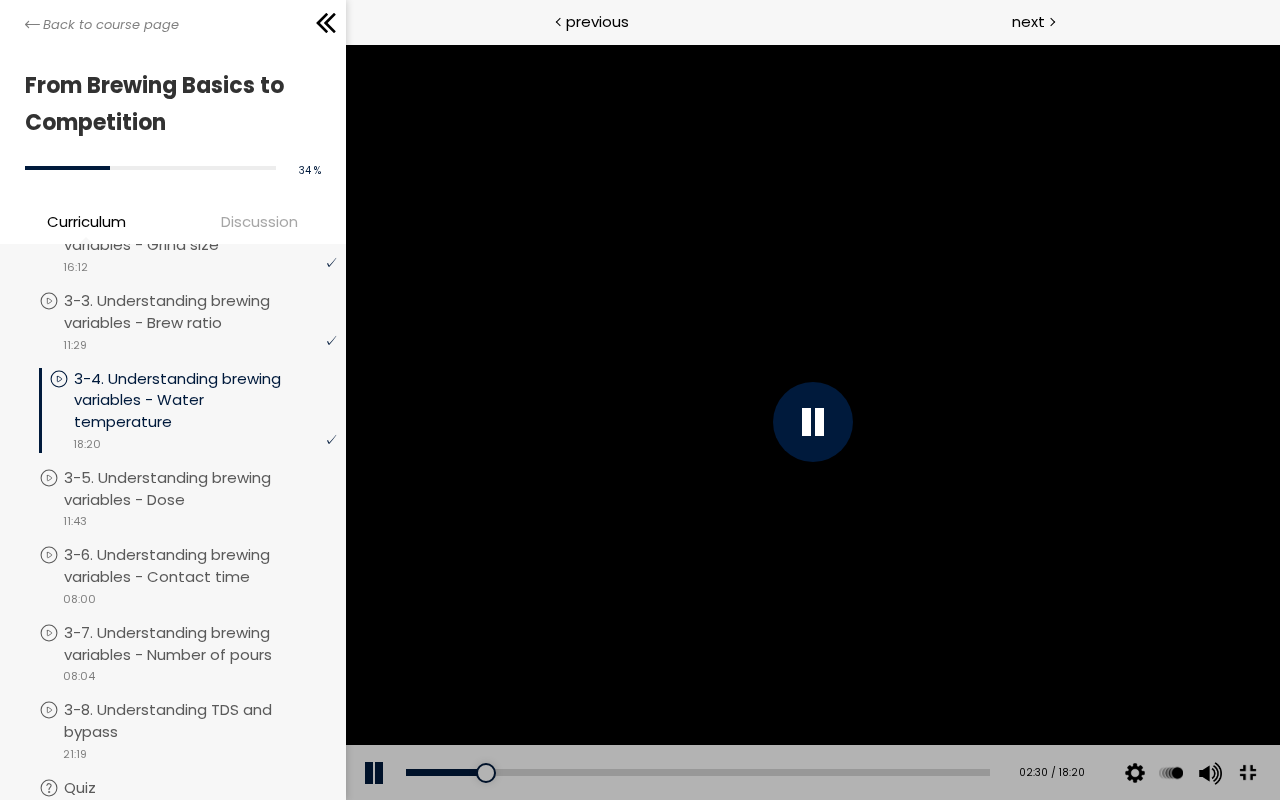 click at bounding box center [812, 422] 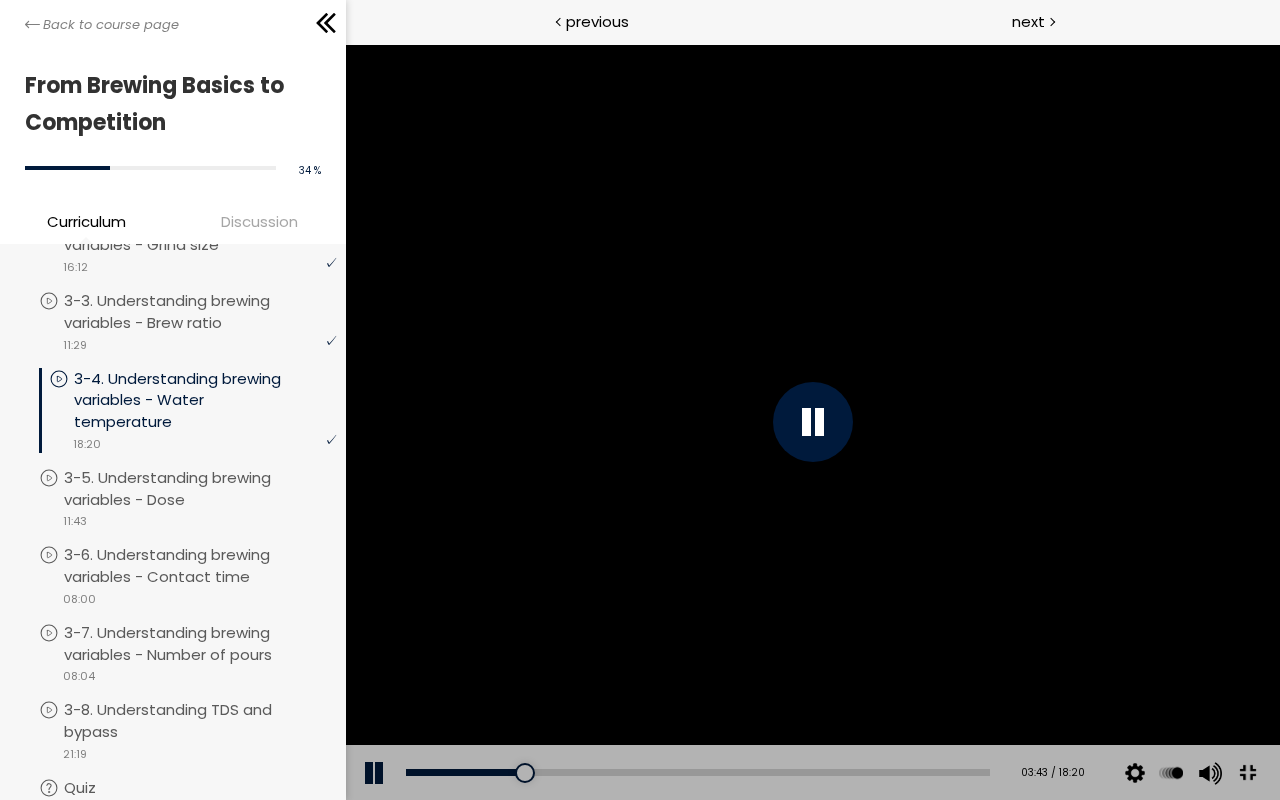 click at bounding box center [812, 422] 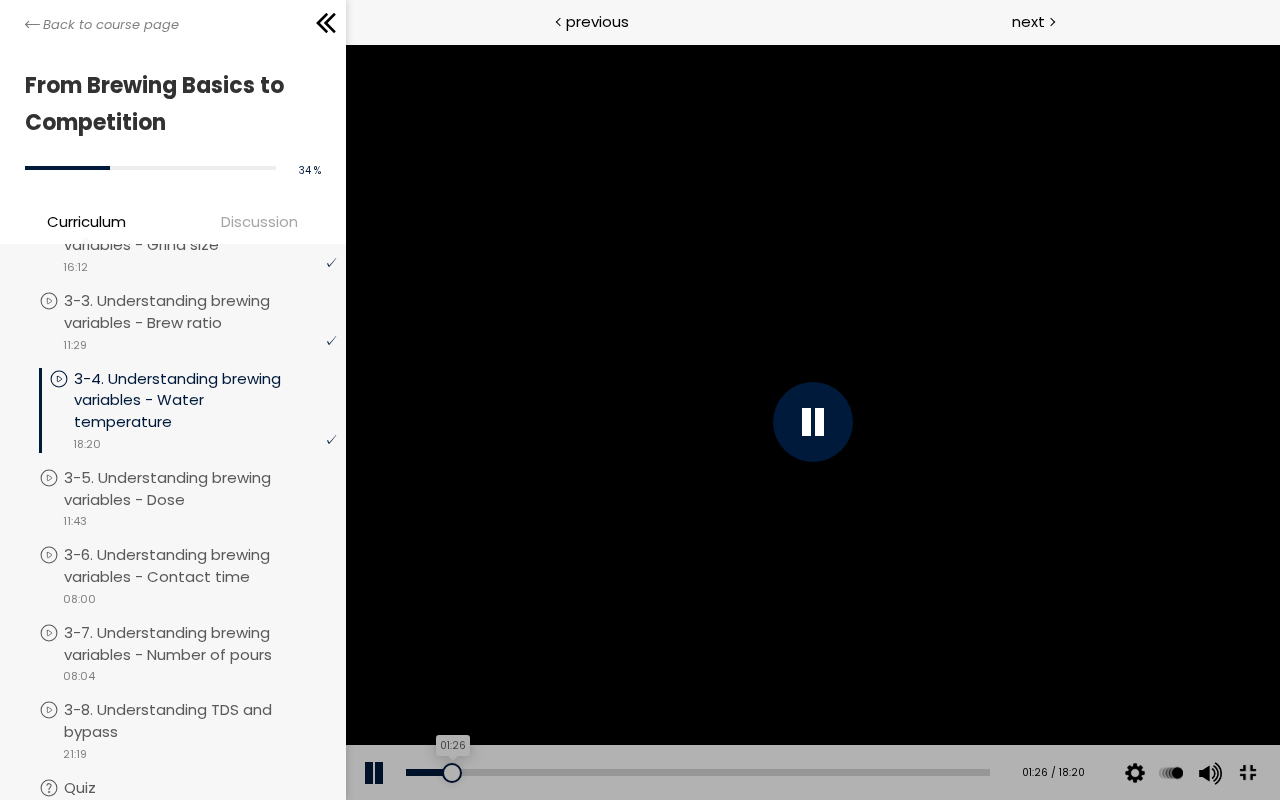 click on "01:26" at bounding box center [697, 772] 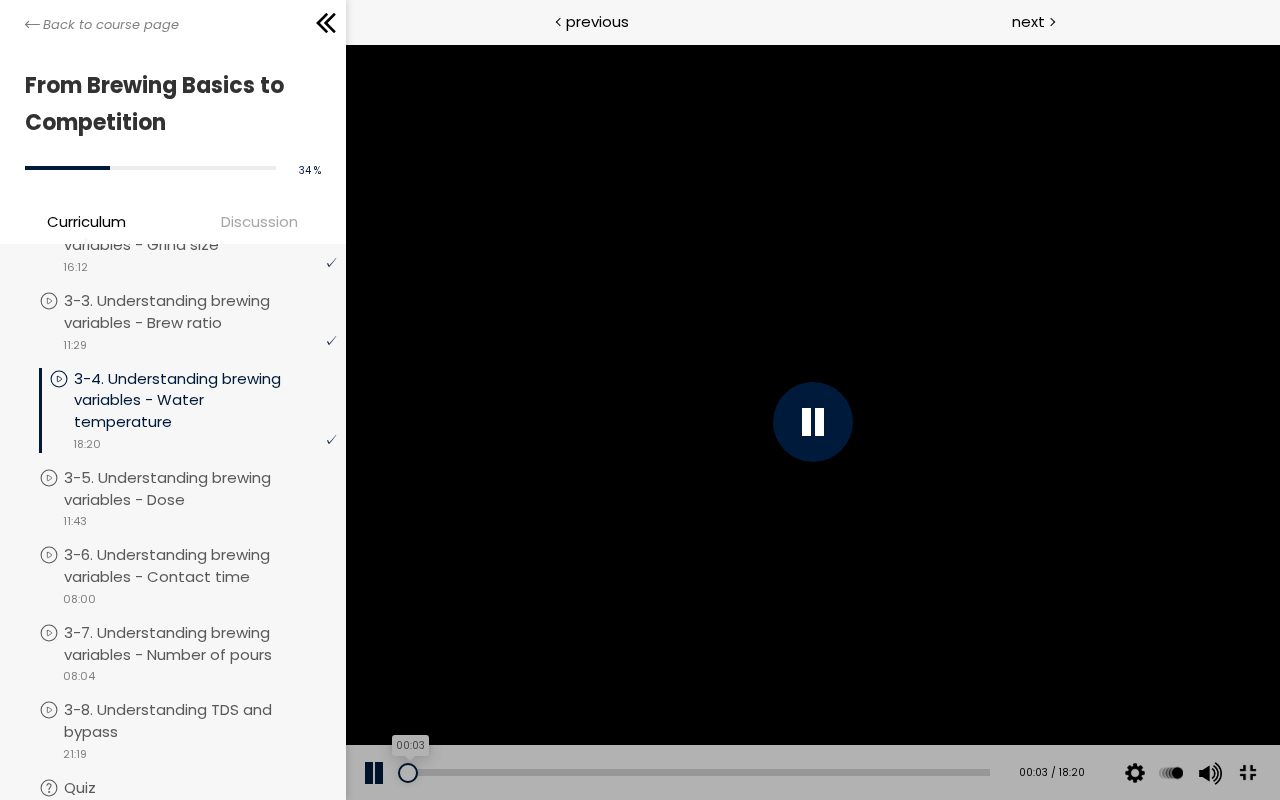 click on "00:03" at bounding box center [697, 772] 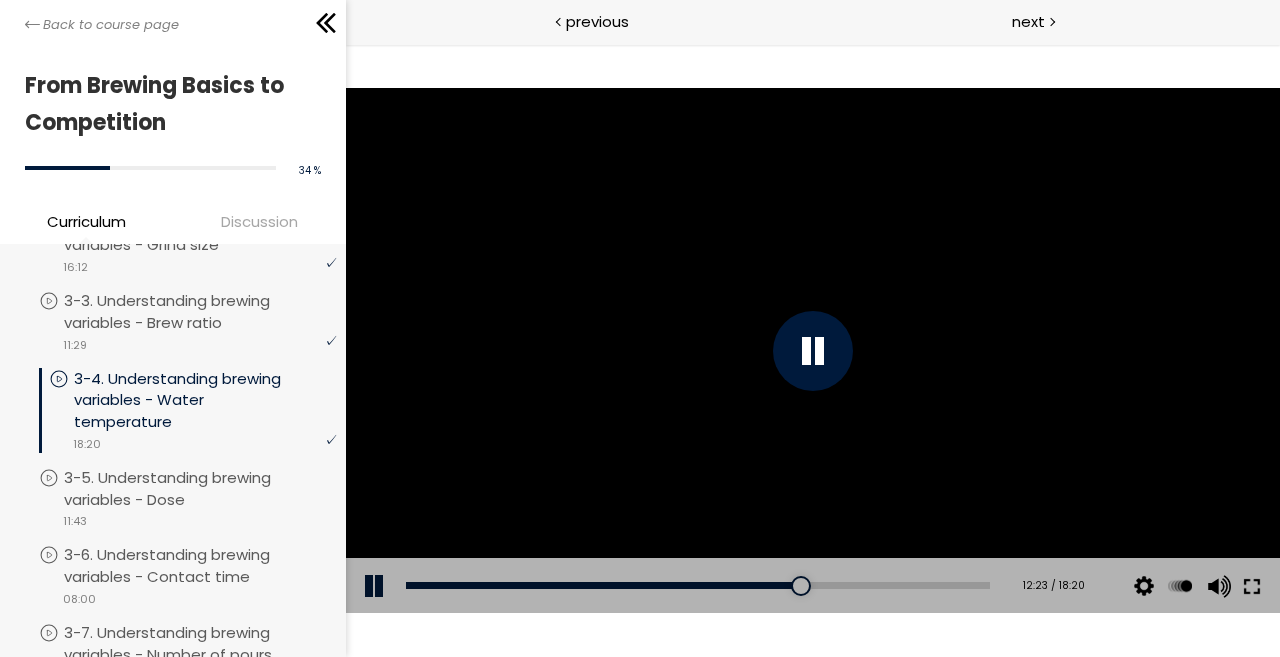 click at bounding box center [1251, 586] 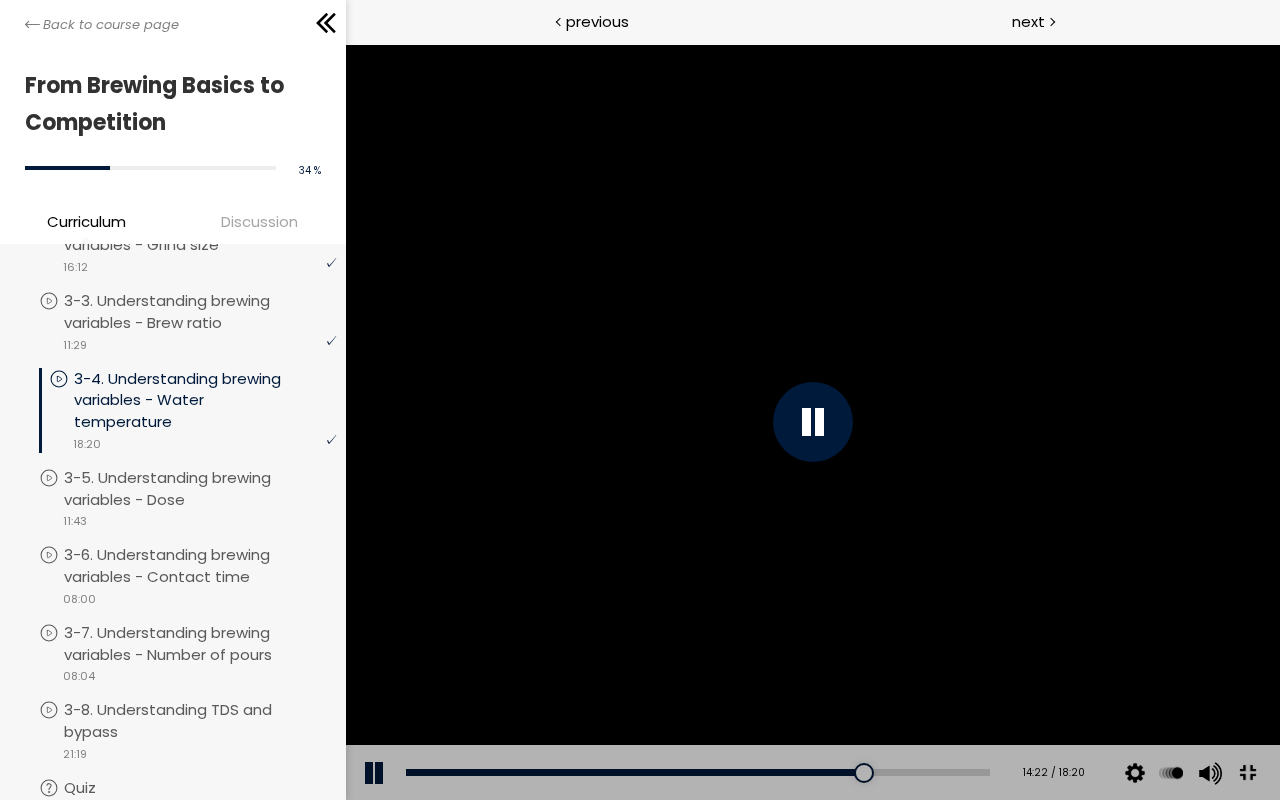 click at bounding box center [812, 422] 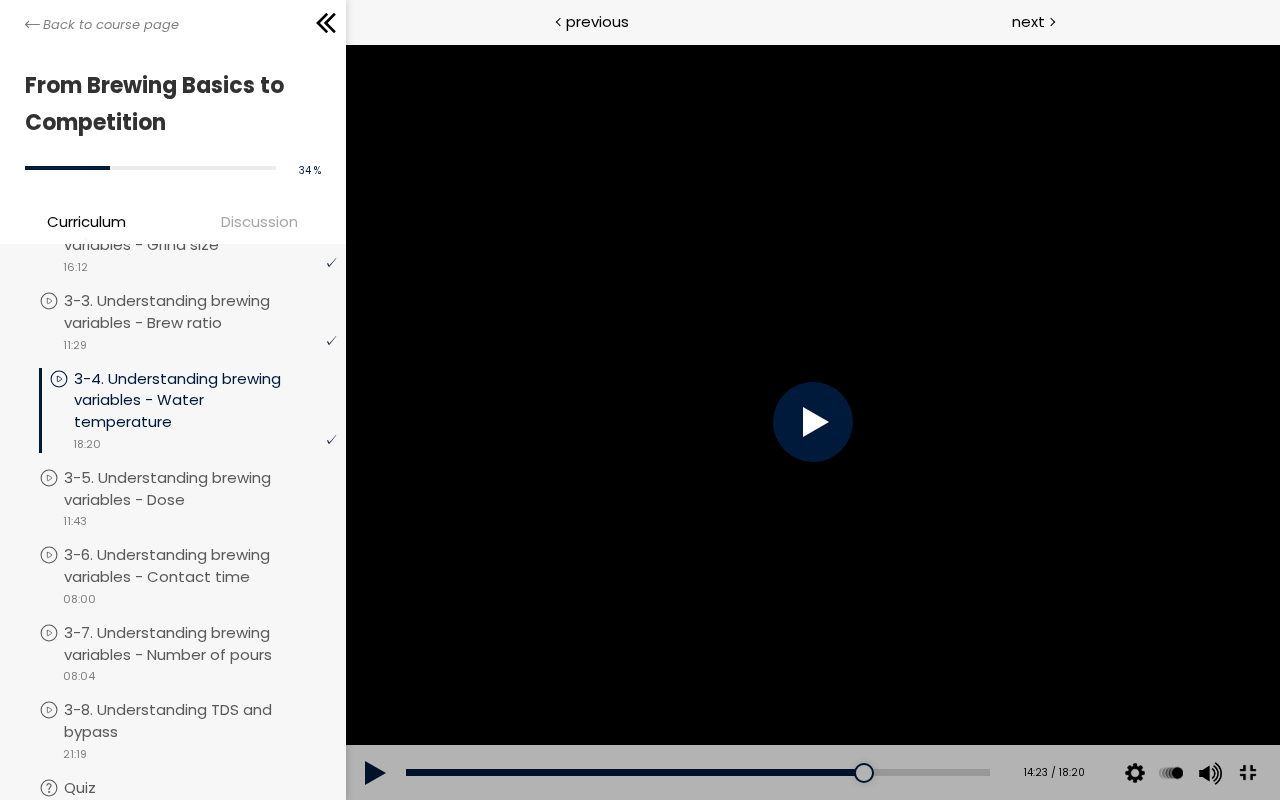 click at bounding box center (812, 422) 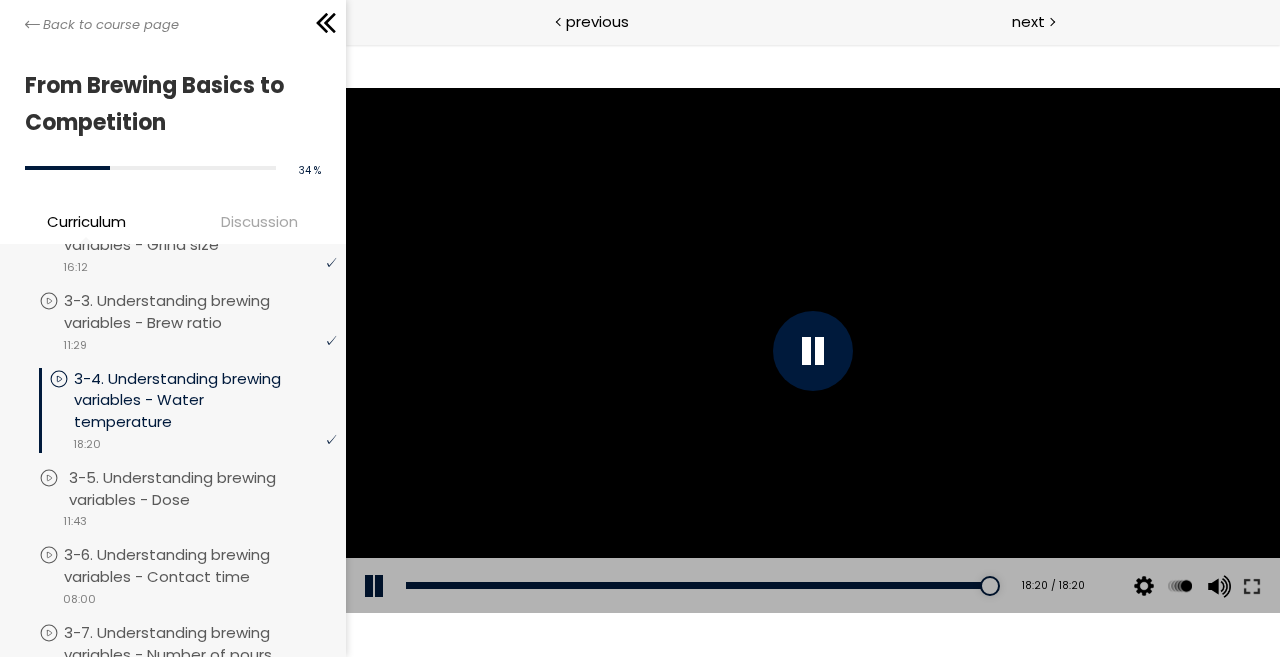 click on "3-5. Understanding brewing variables - Dose" at bounding box center (205, 489) 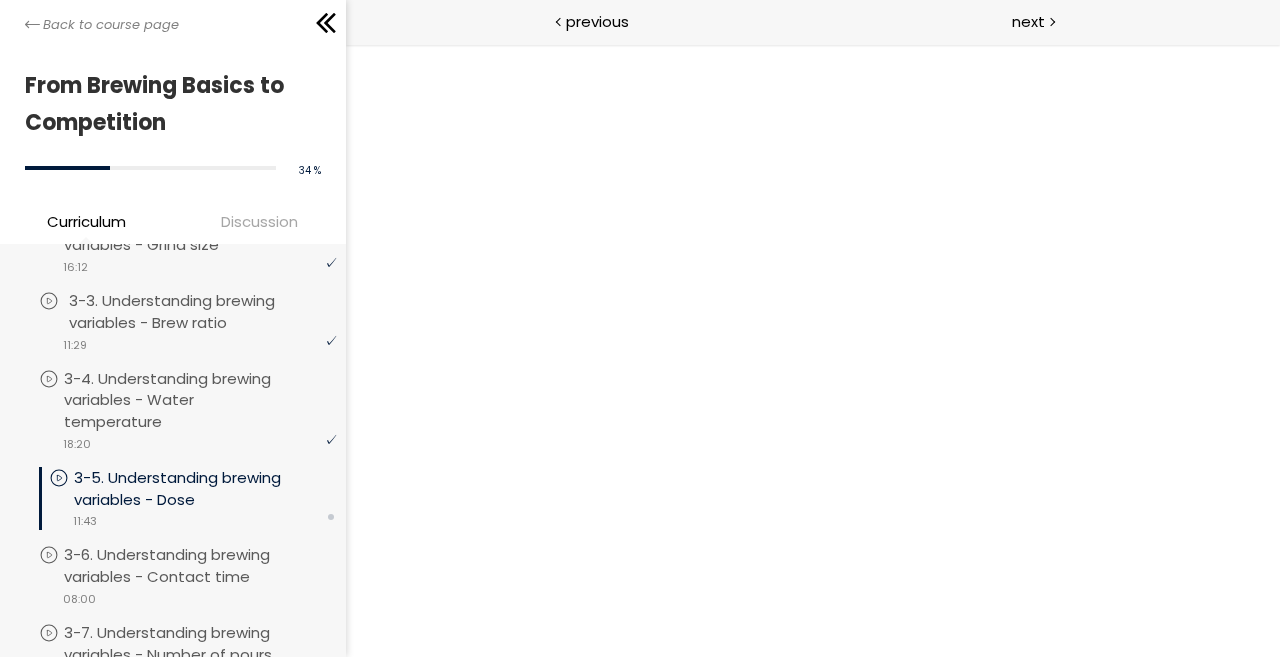 scroll, scrollTop: 0, scrollLeft: 0, axis: both 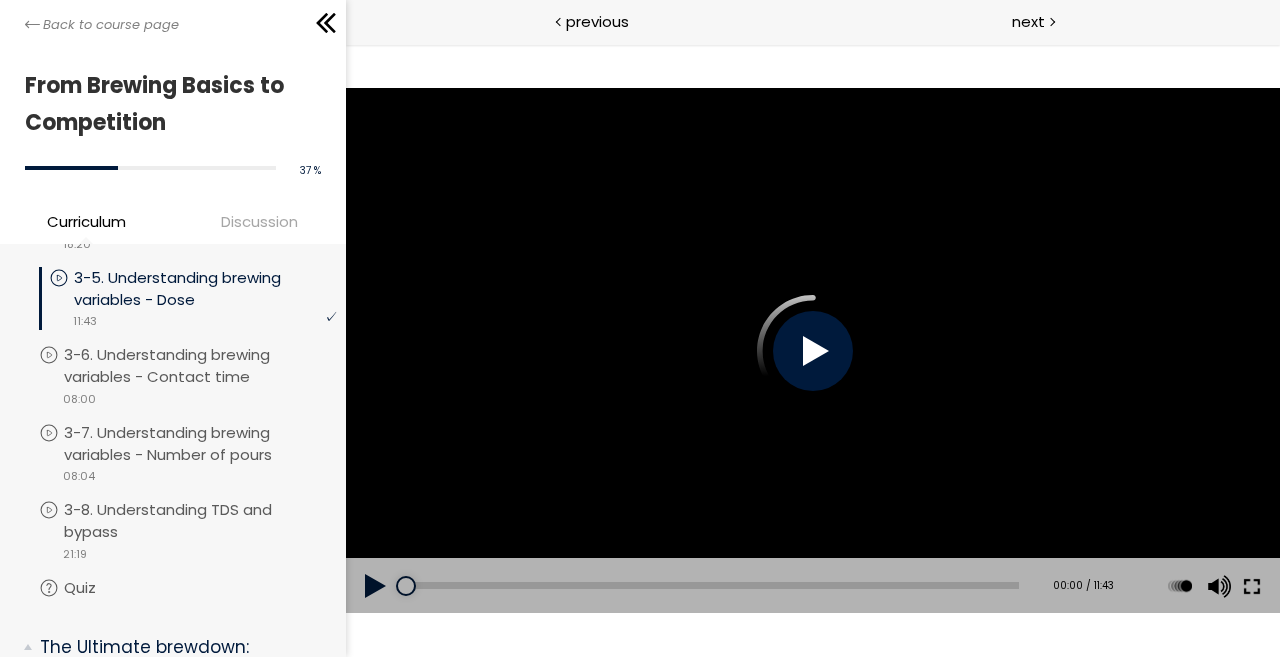 click at bounding box center [1251, 586] 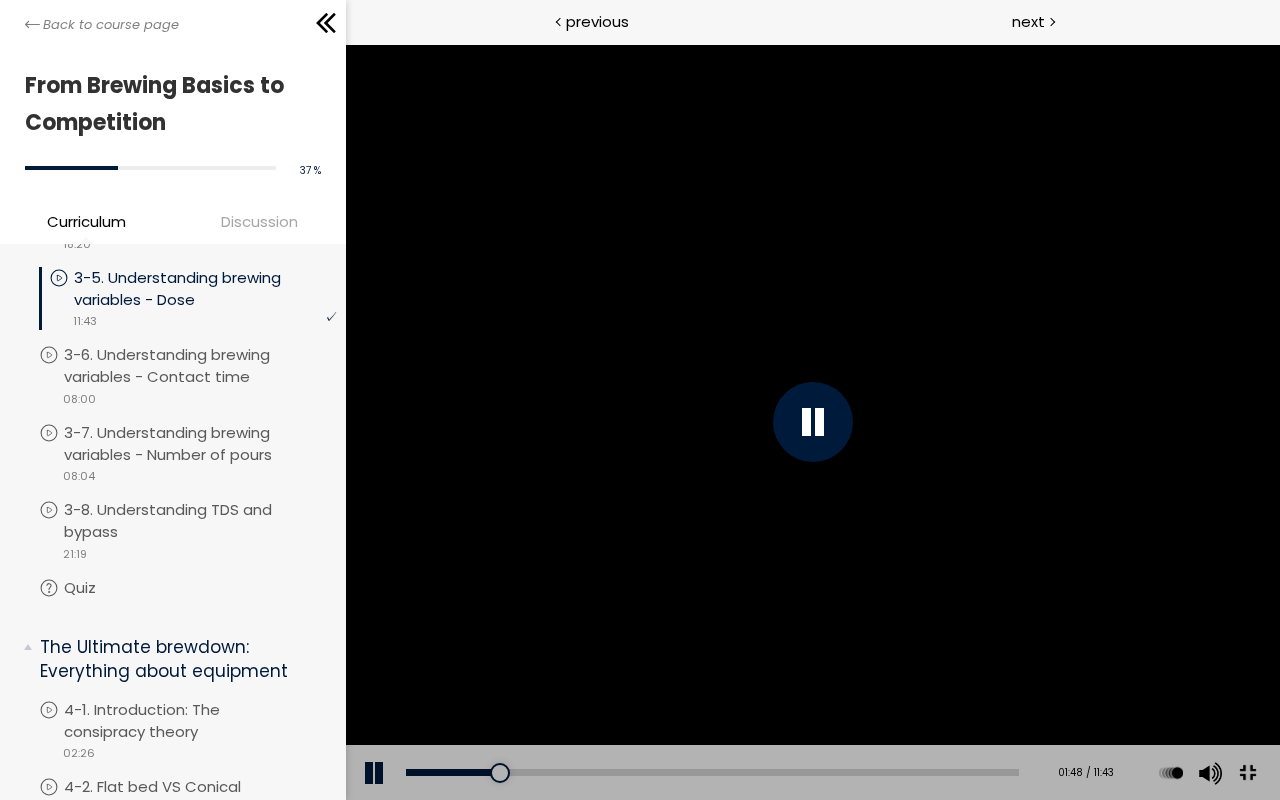 click at bounding box center (812, 422) 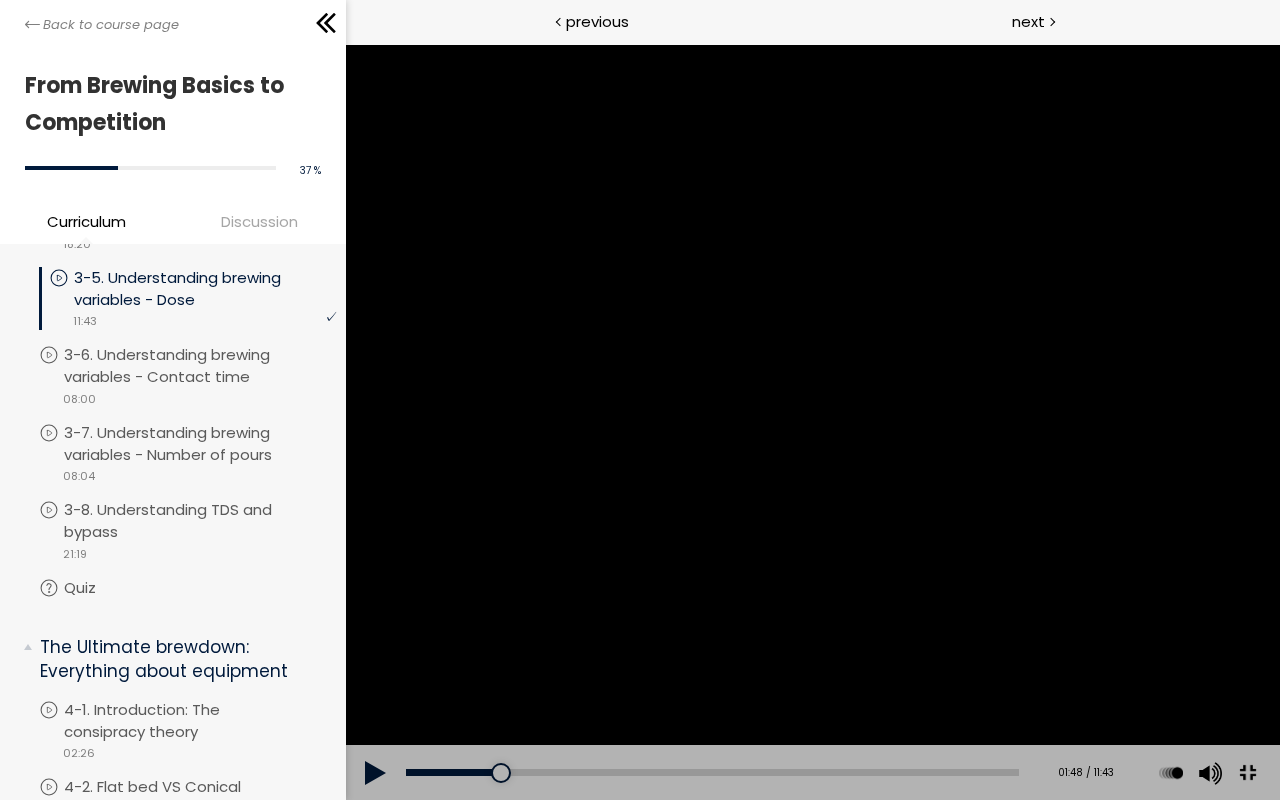 click at bounding box center [812, 422] 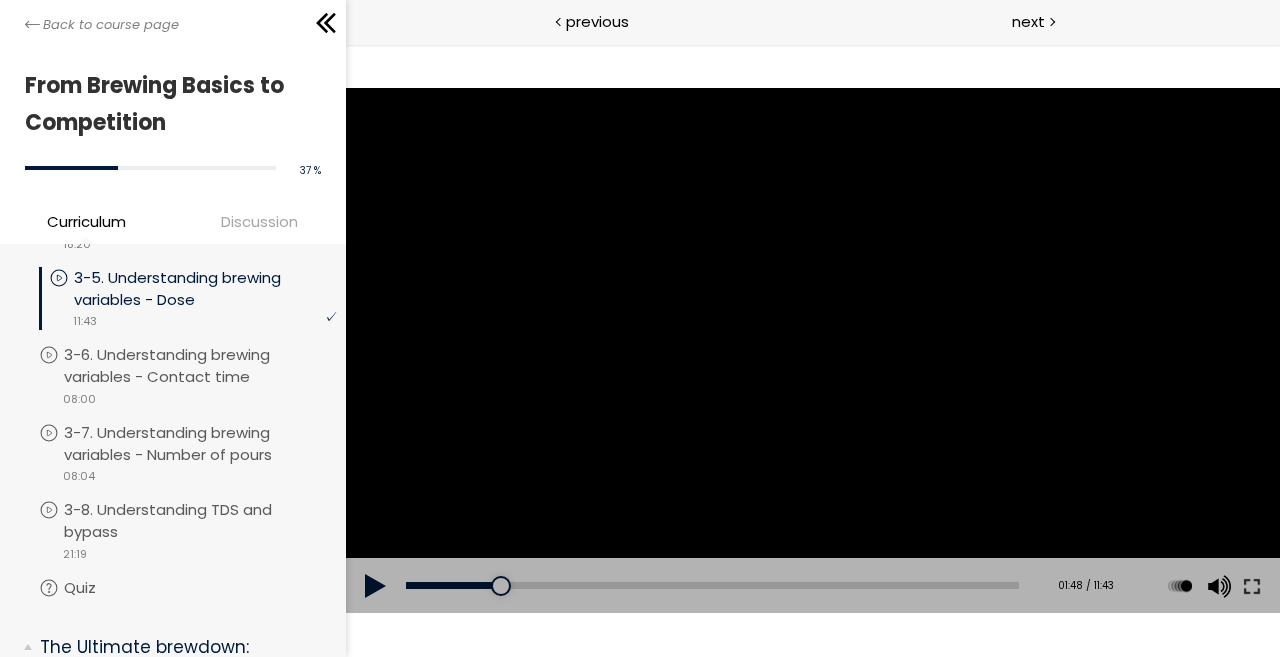 click on "The video is loading... Click for sound
@keyframes VOLUME_SMALL_WAVE_FLASH {
0% { opacity: 0; }
33% { opacity: 1; }
66% { opacity: 1; }
100% { opacity: 0; }
}
@keyframes VOLUME_LARGE_WAVE_FLASH {
0% { opacity: 0; }
33% { opacity: 1; }
66% { opacity: 1; }
100% { opacity: 0; }
}
.volume__small-wave {
animation: VOLUME_SMALL_WAVE_FLASH 2s infinite;
opacity: 0;
}
.volume__large-wave {
animation: VOLUME_LARGE_WAVE_FLASH 2s infinite .3s;
opacity: 0;
}
Add chapter
[TIME]
[TIME] / [TIME]
Subtitles       None           Auto         x   2   x   1.5   x   1.25   x   1   x   0.75   x   0.5
Cookie preferences" at bounding box center [812, 44] 